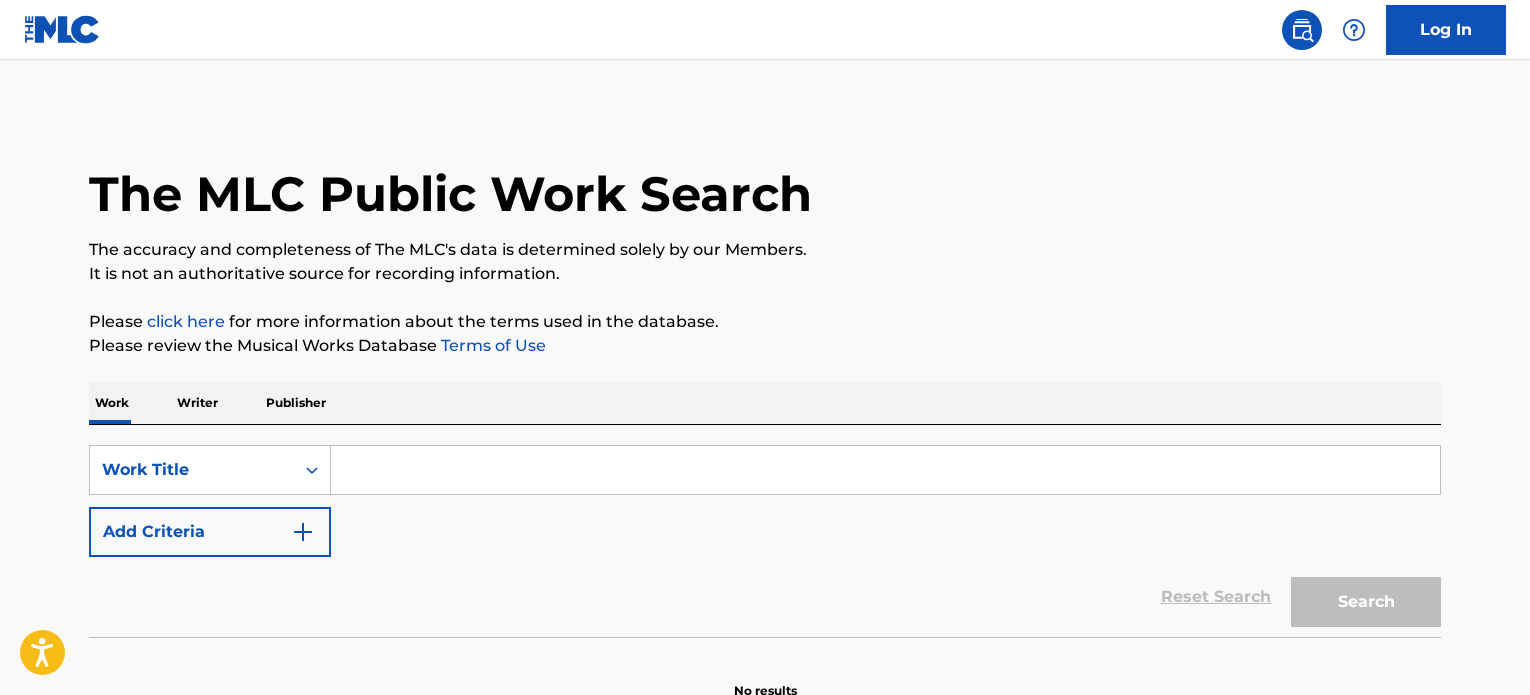 click at bounding box center [885, 470] 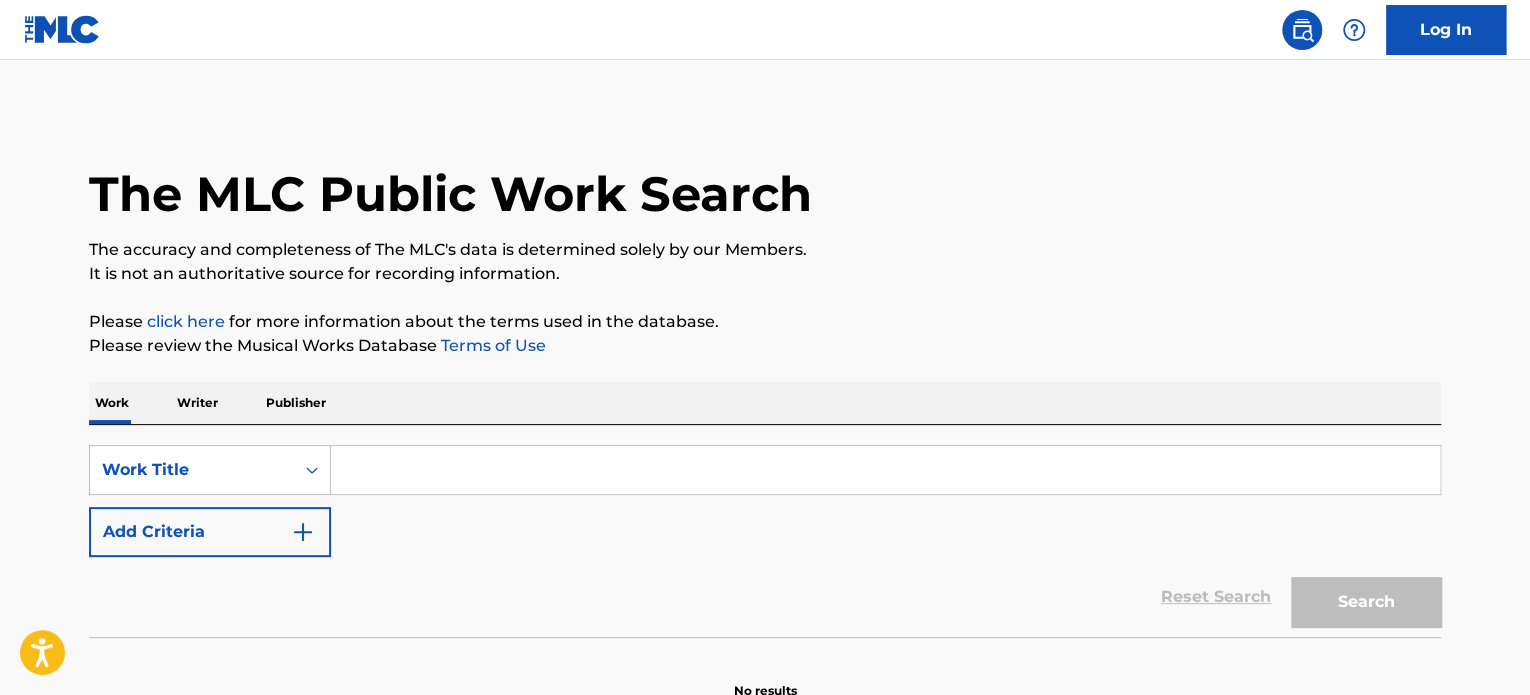 scroll, scrollTop: 0, scrollLeft: 0, axis: both 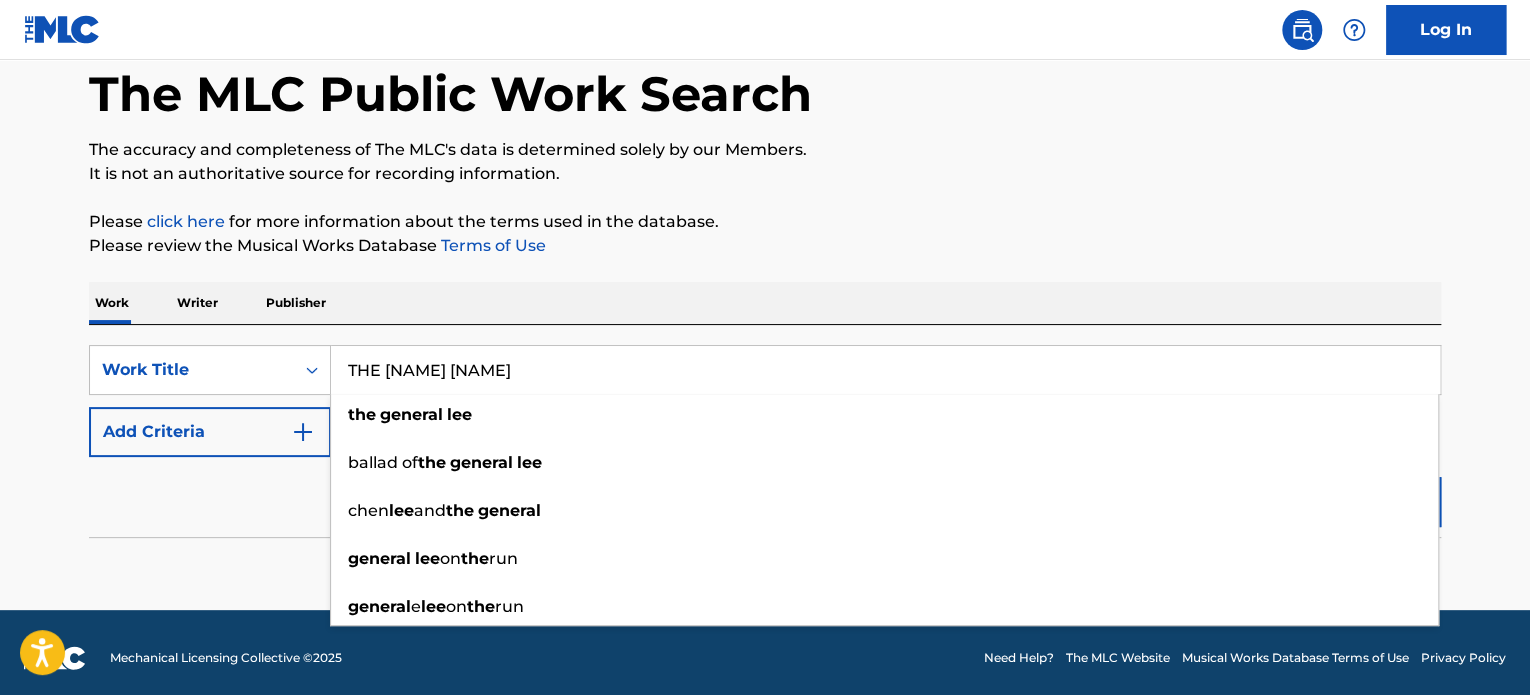 type on "THE [NAME] [NAME]" 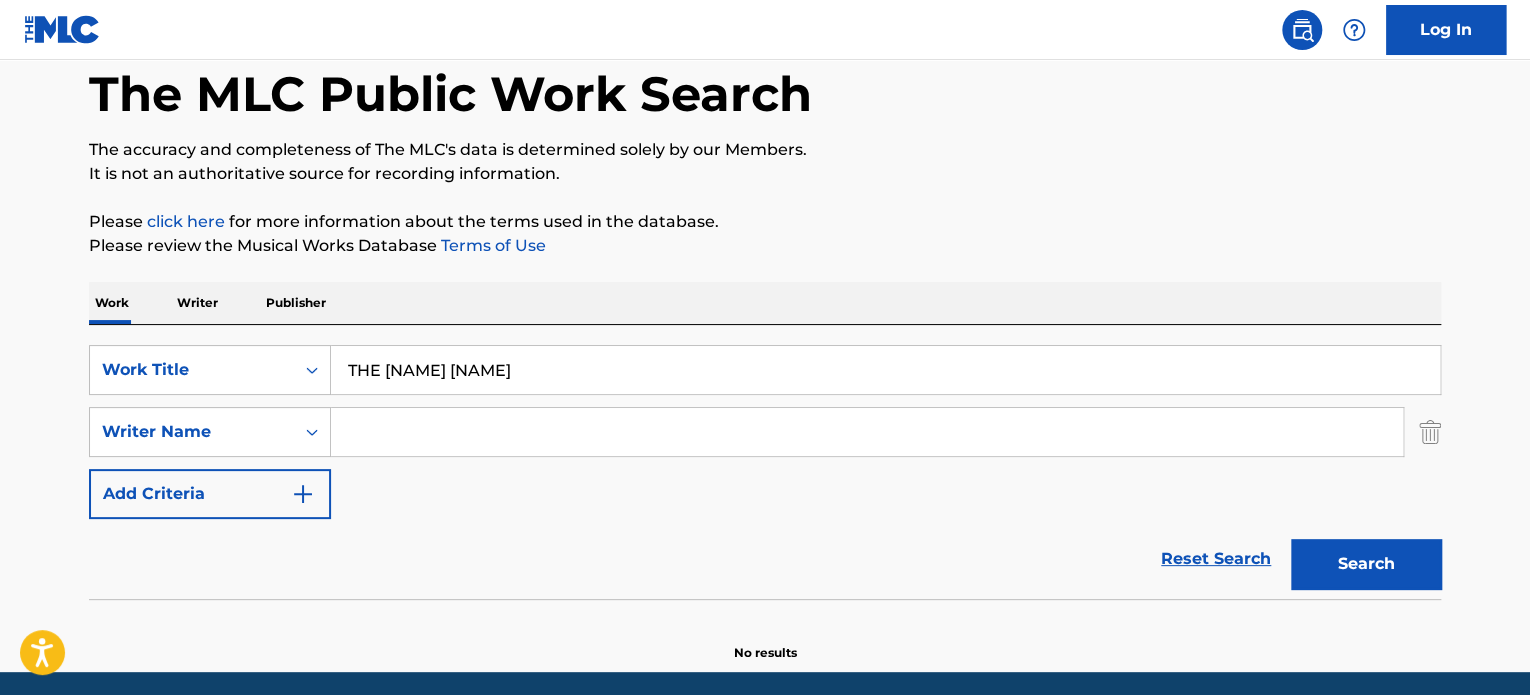 click at bounding box center (867, 432) 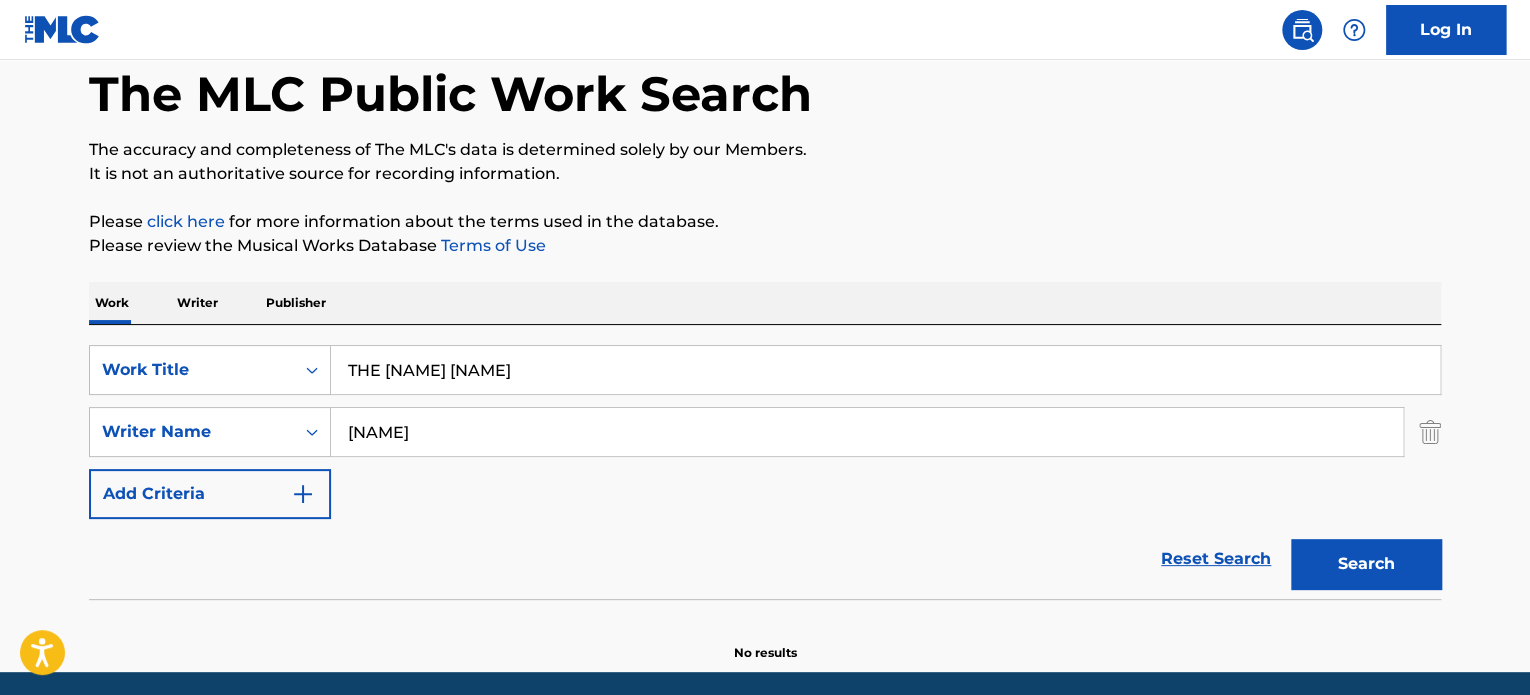 click on "[NAME]" at bounding box center (867, 432) 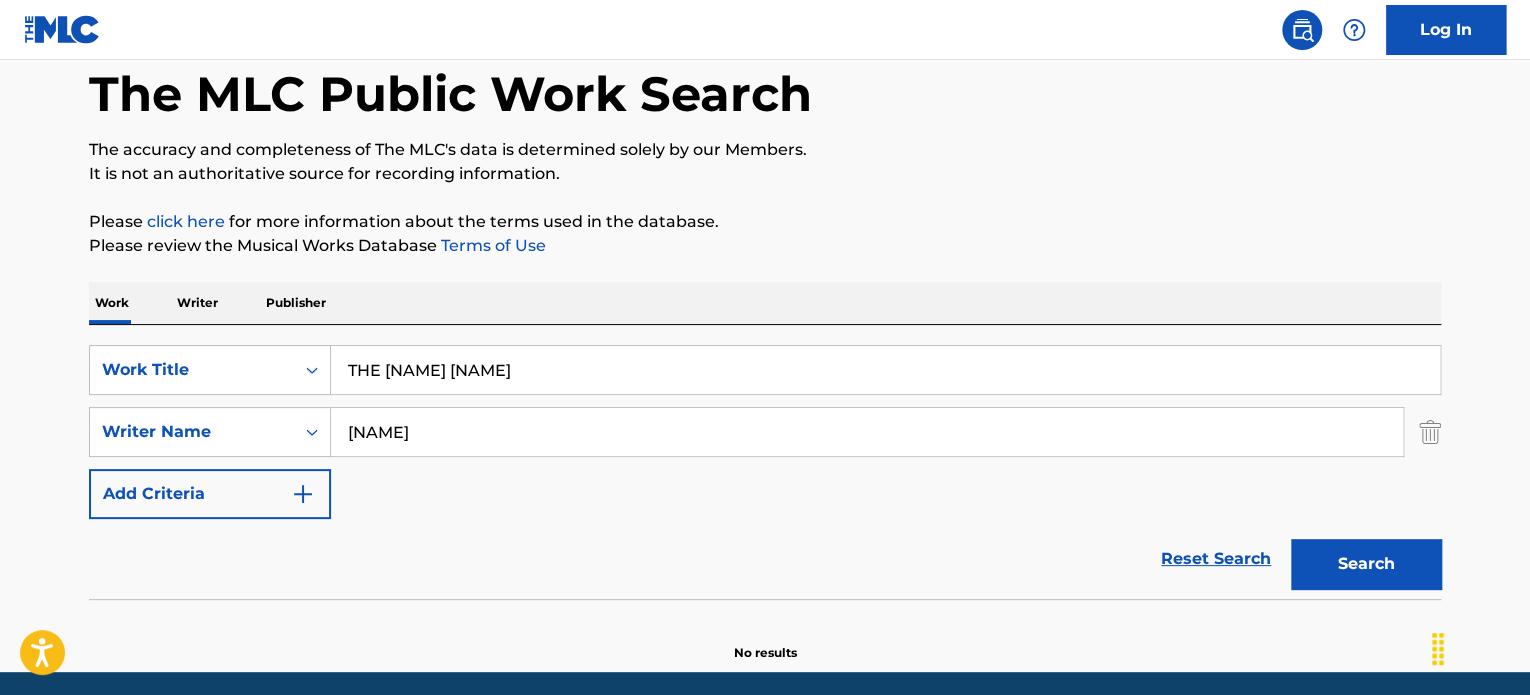 type on "[NAME]" 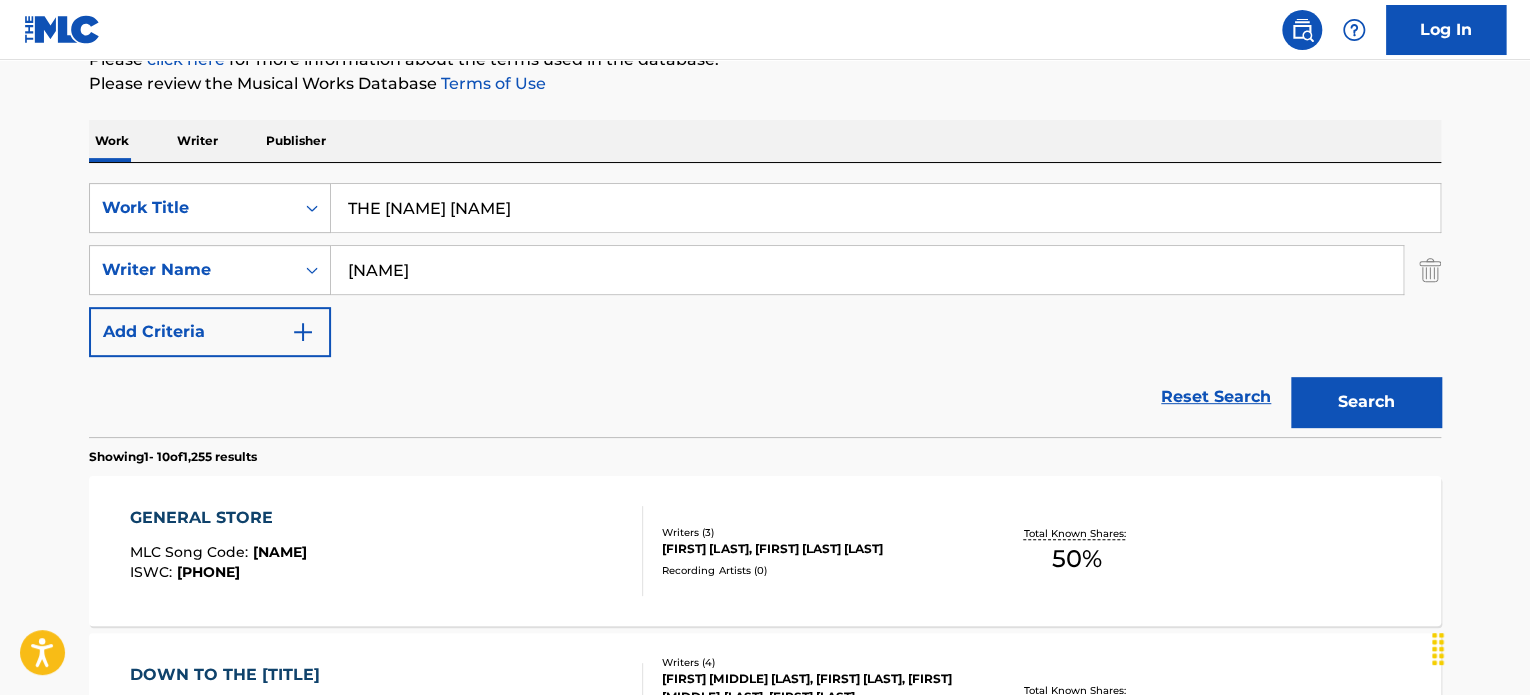 scroll, scrollTop: 200, scrollLeft: 0, axis: vertical 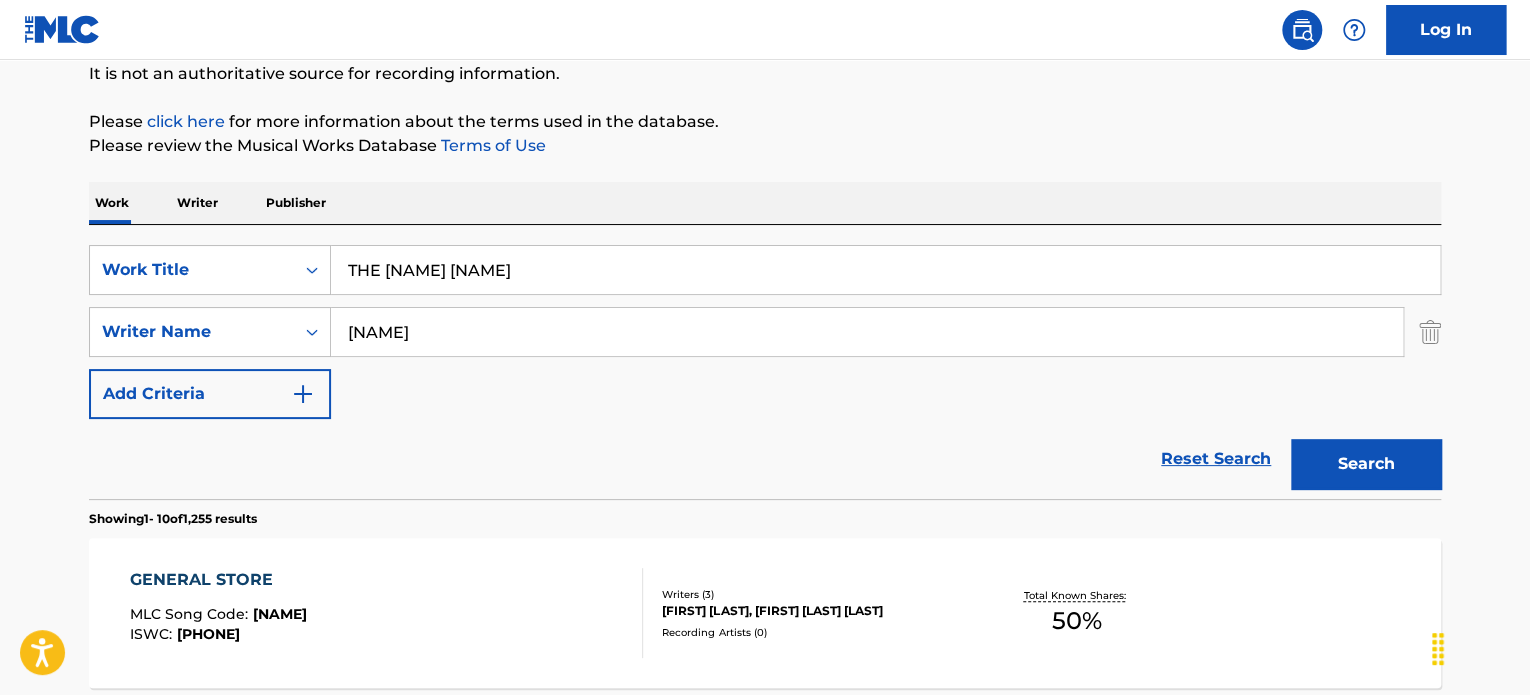 click on "THE [NAME] [NAME]" at bounding box center [885, 270] 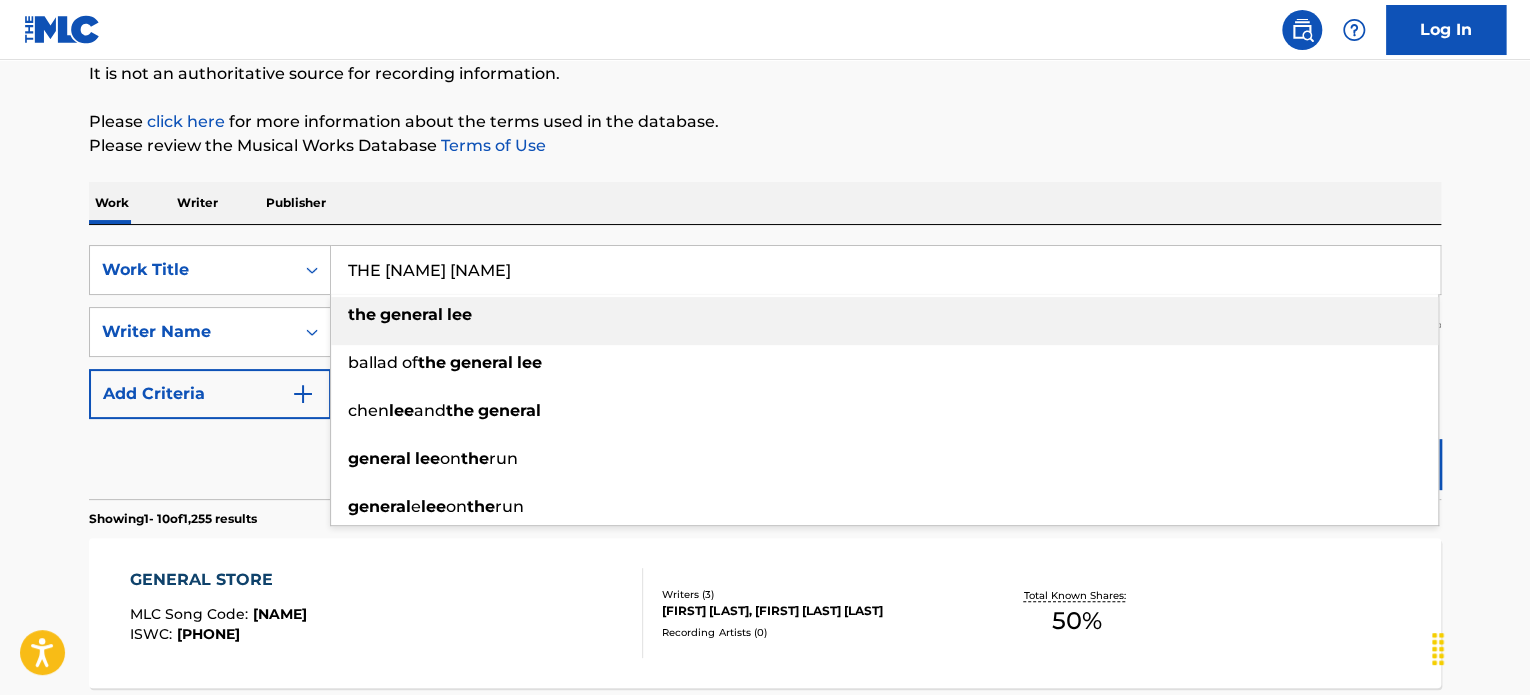 paste on "[NAME] Bit" 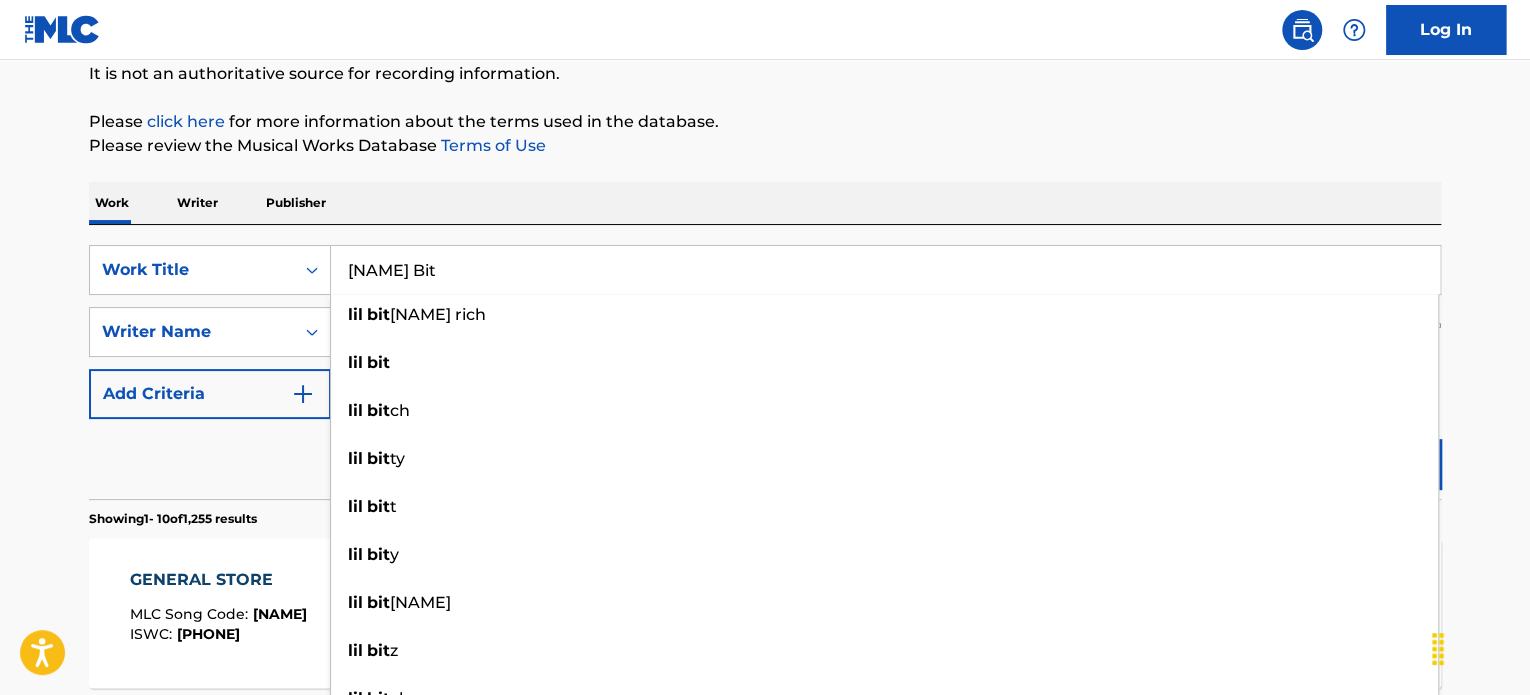 type on "[NAME] Bit" 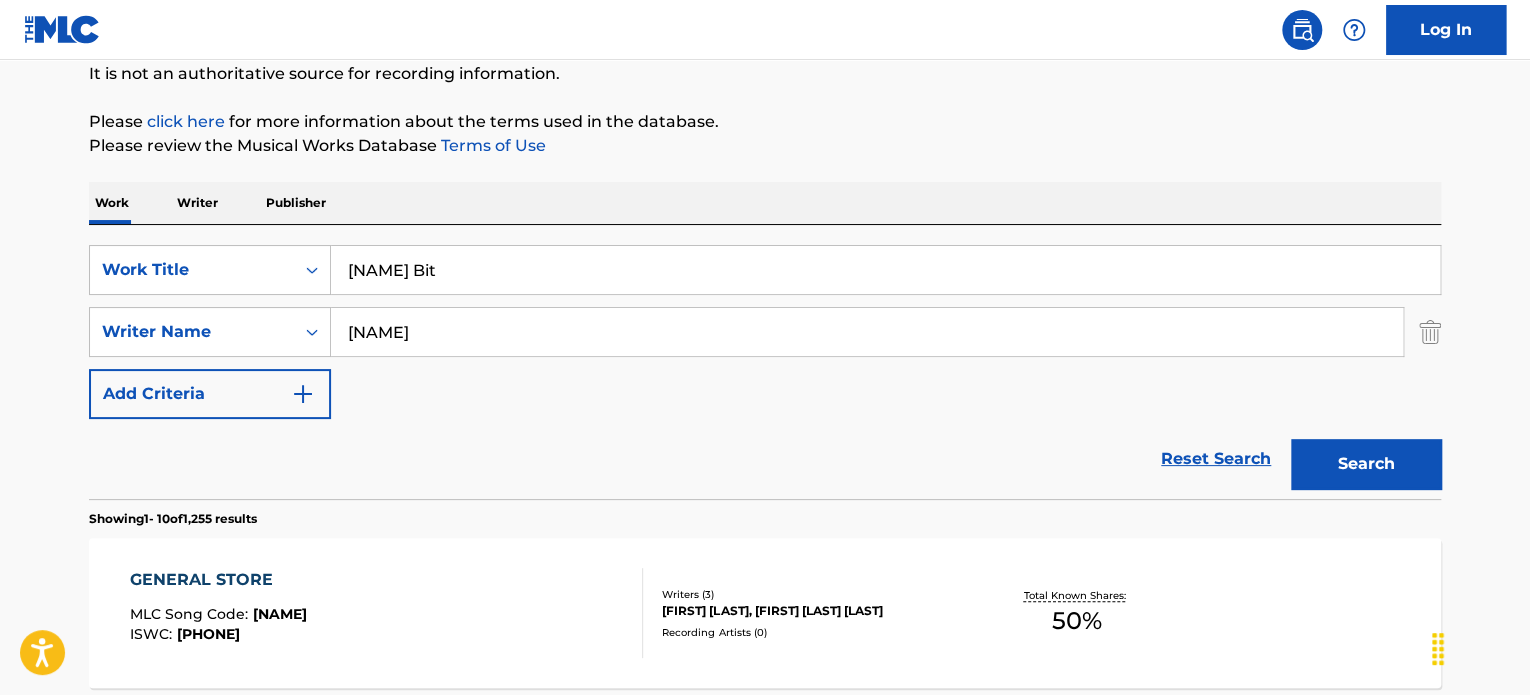click on "Reset Search Search" at bounding box center [765, 459] 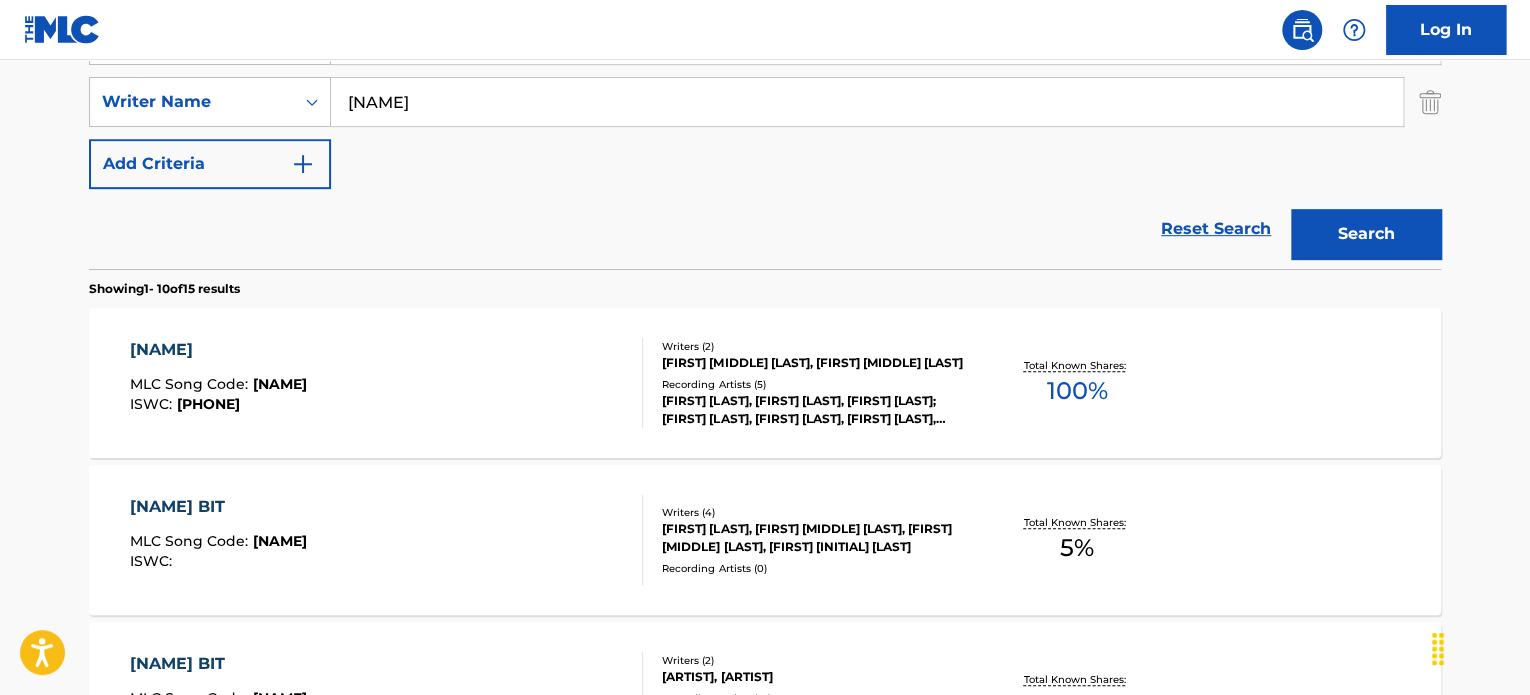 scroll, scrollTop: 200, scrollLeft: 0, axis: vertical 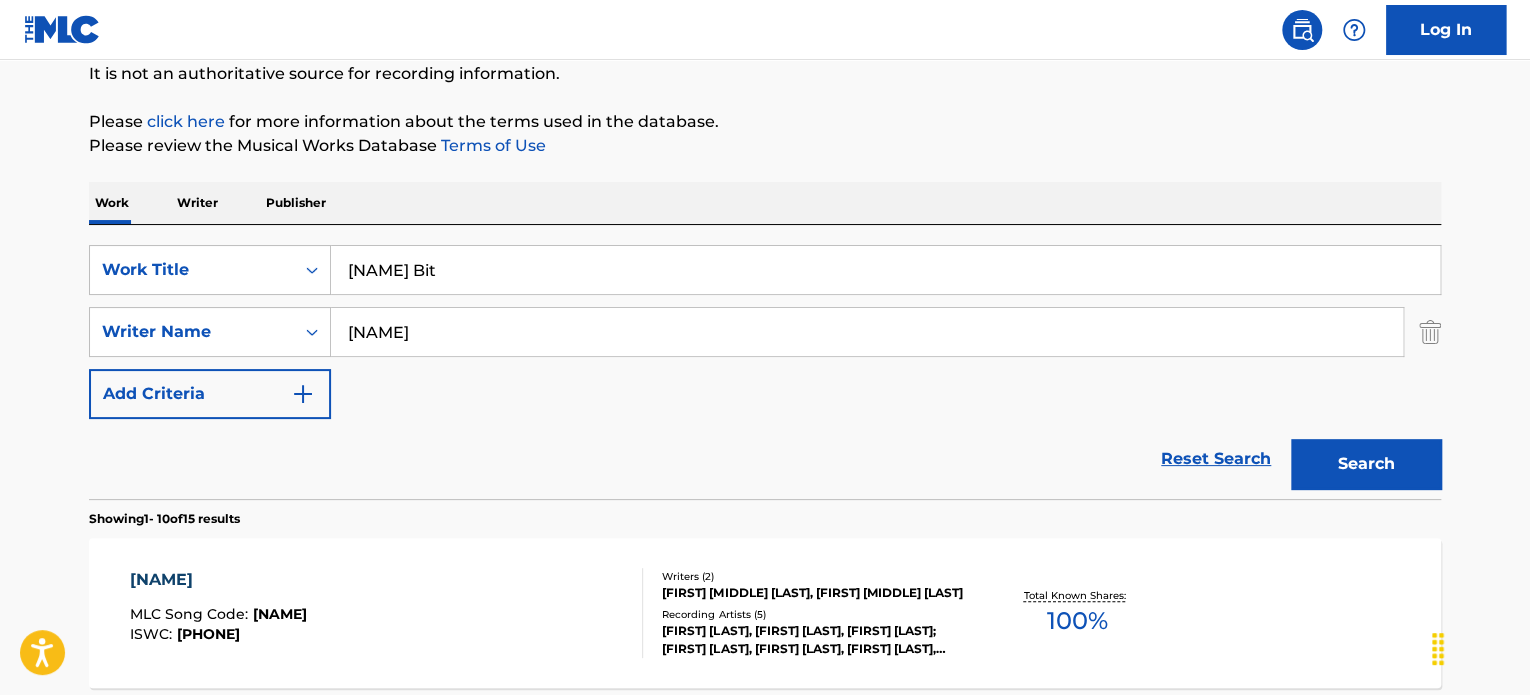 click on "[NAME] Bit" at bounding box center [885, 270] 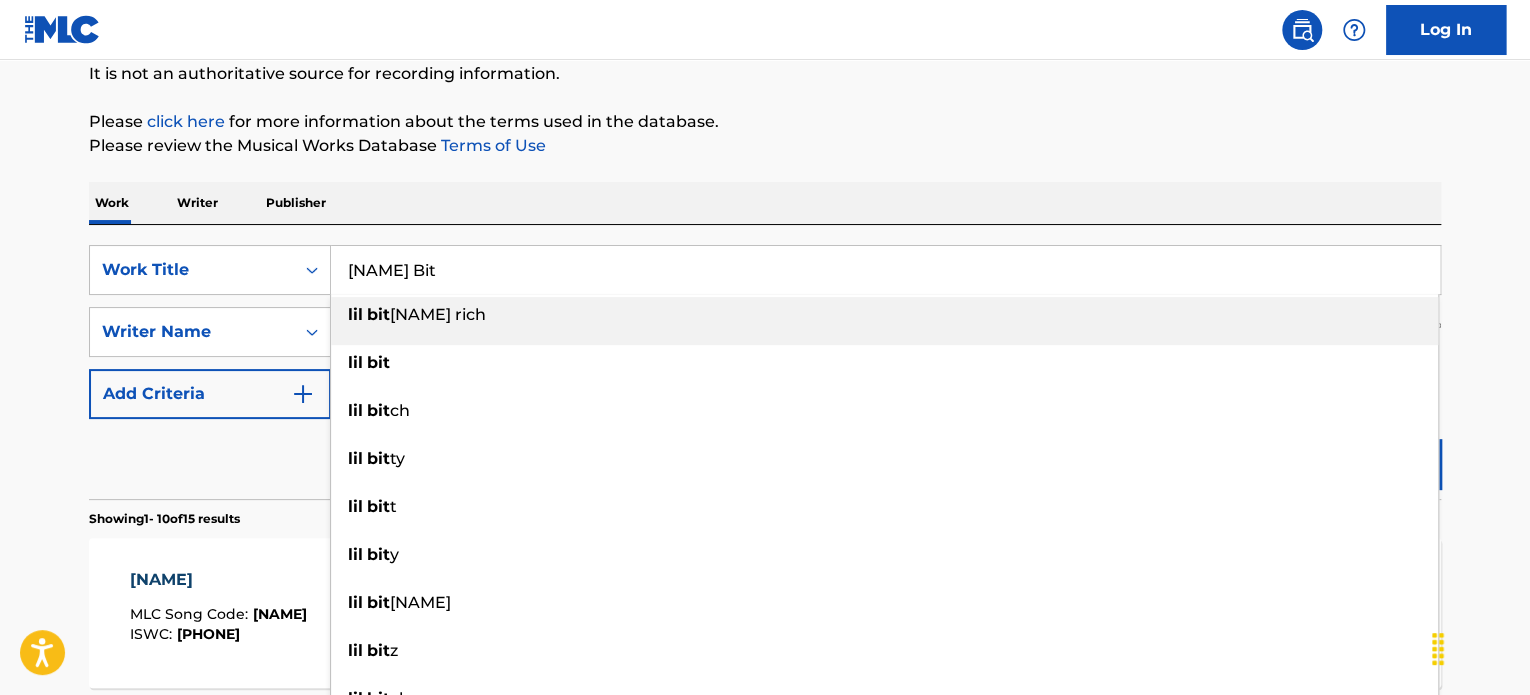 paste on "All Systems Go" 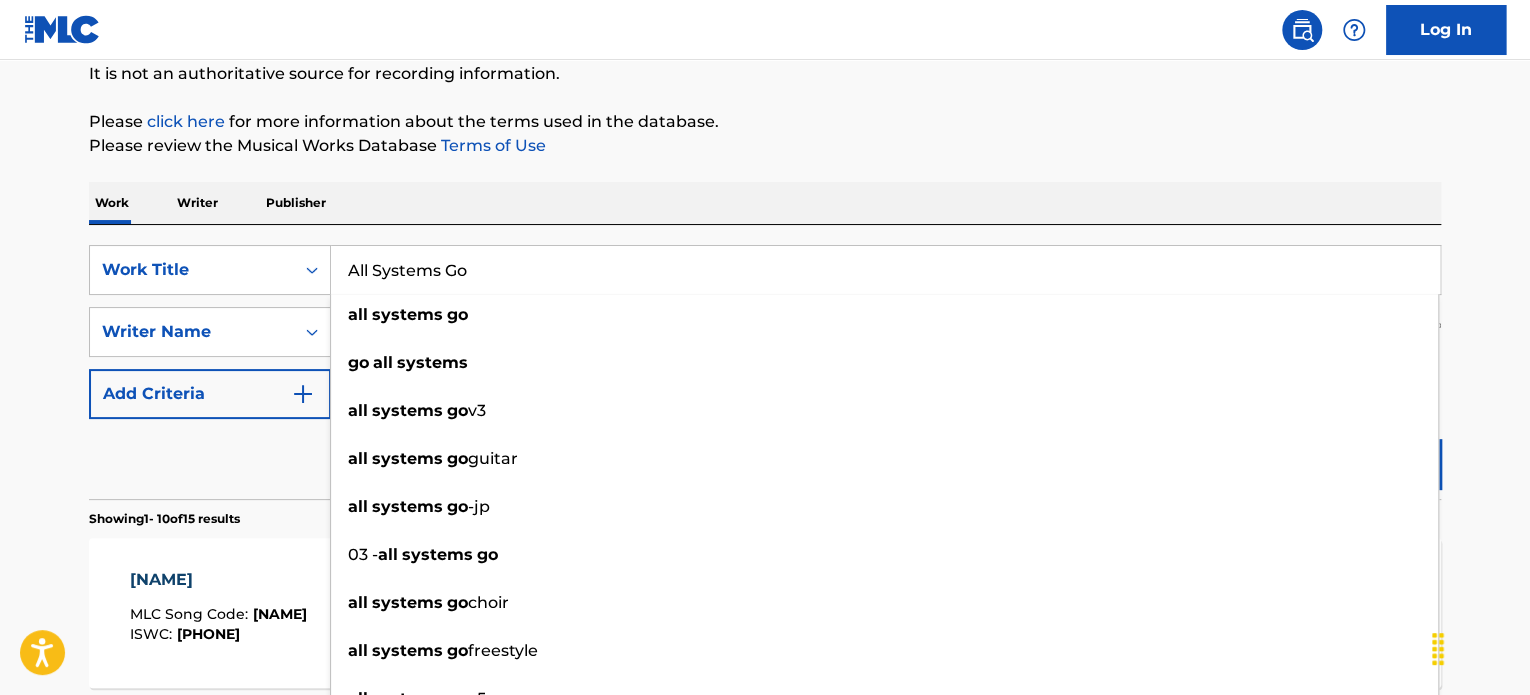type on "All Systems Go" 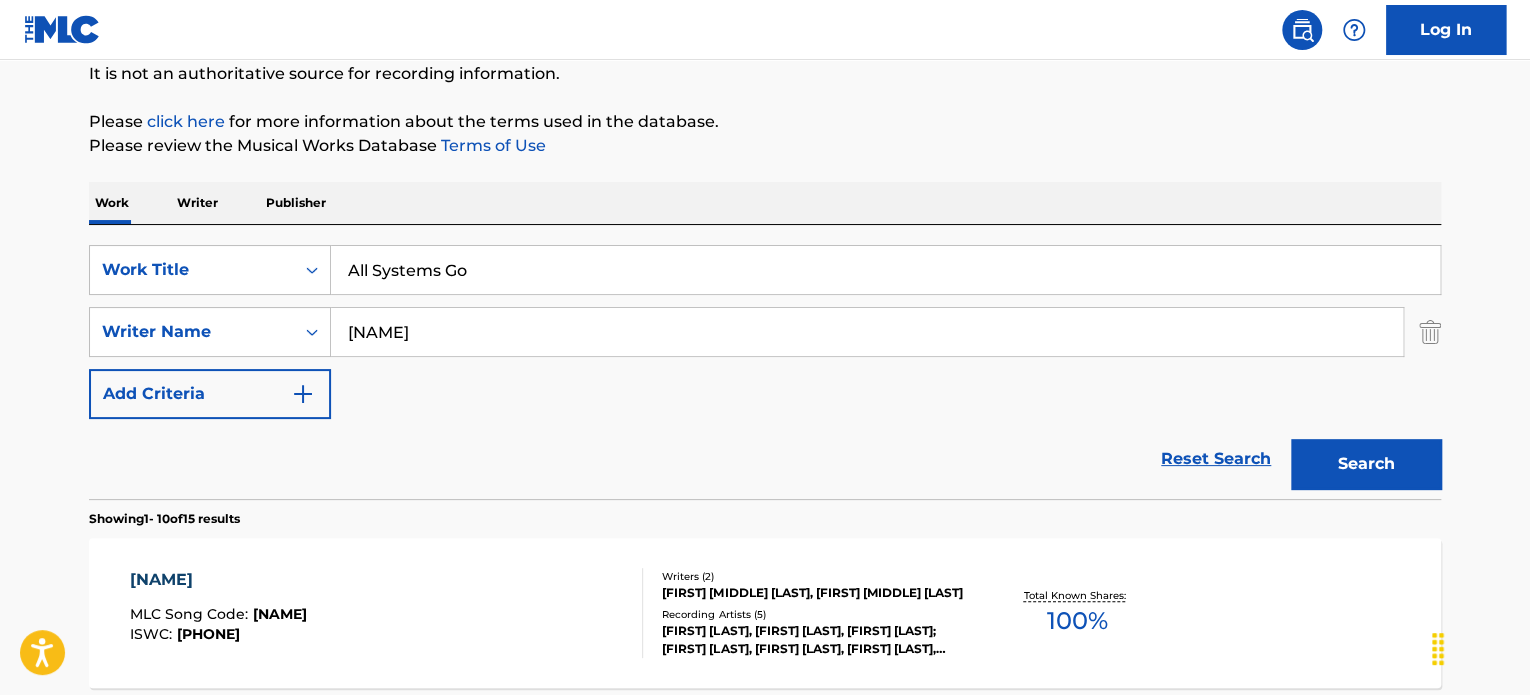 click on "[NAME]" at bounding box center (867, 332) 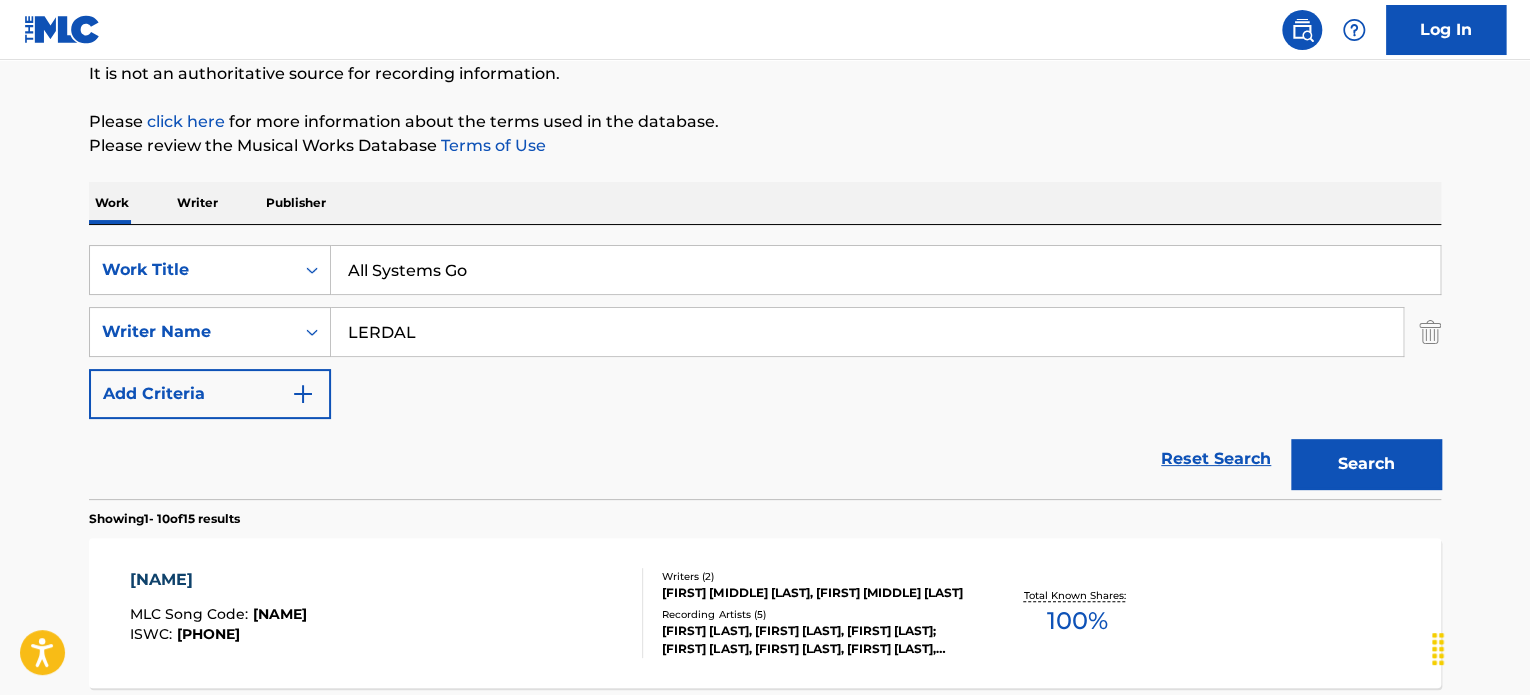 click on "LERDAL" at bounding box center (867, 332) 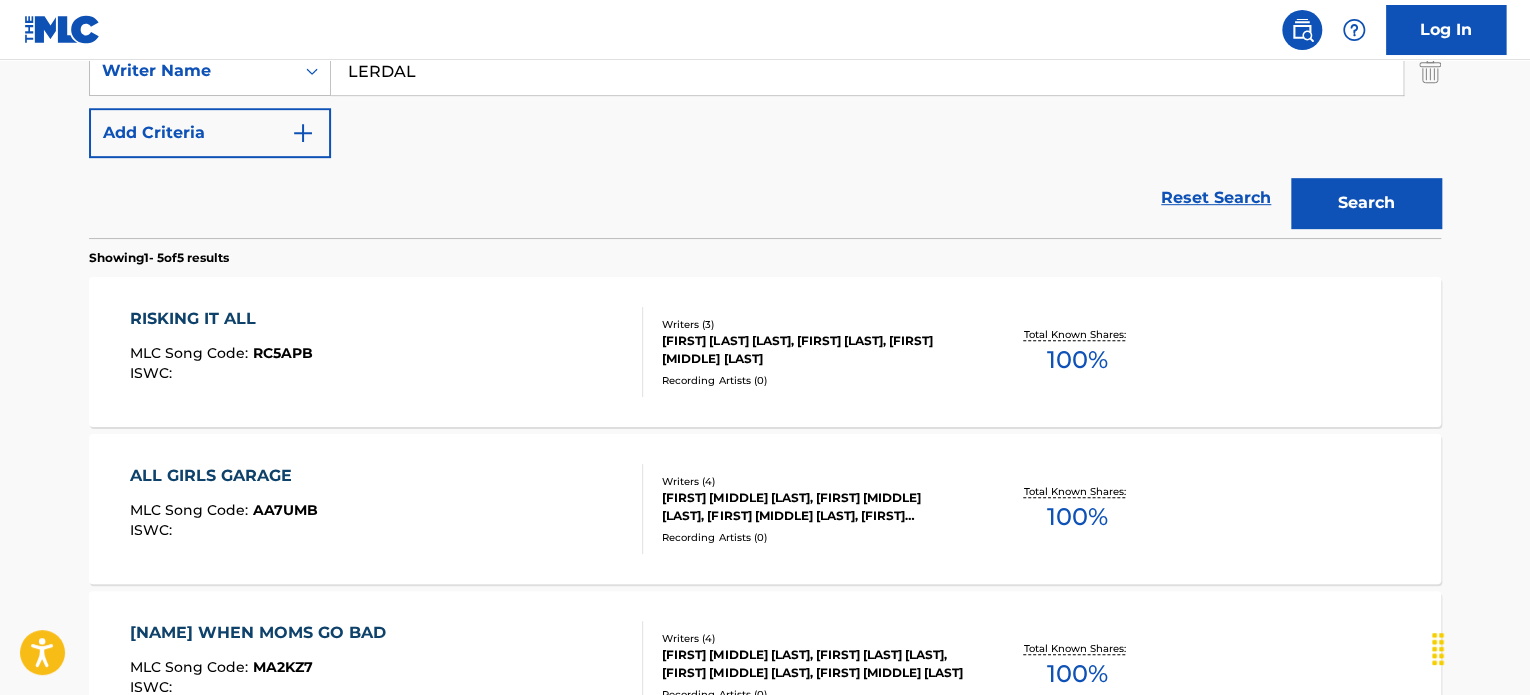 scroll, scrollTop: 300, scrollLeft: 0, axis: vertical 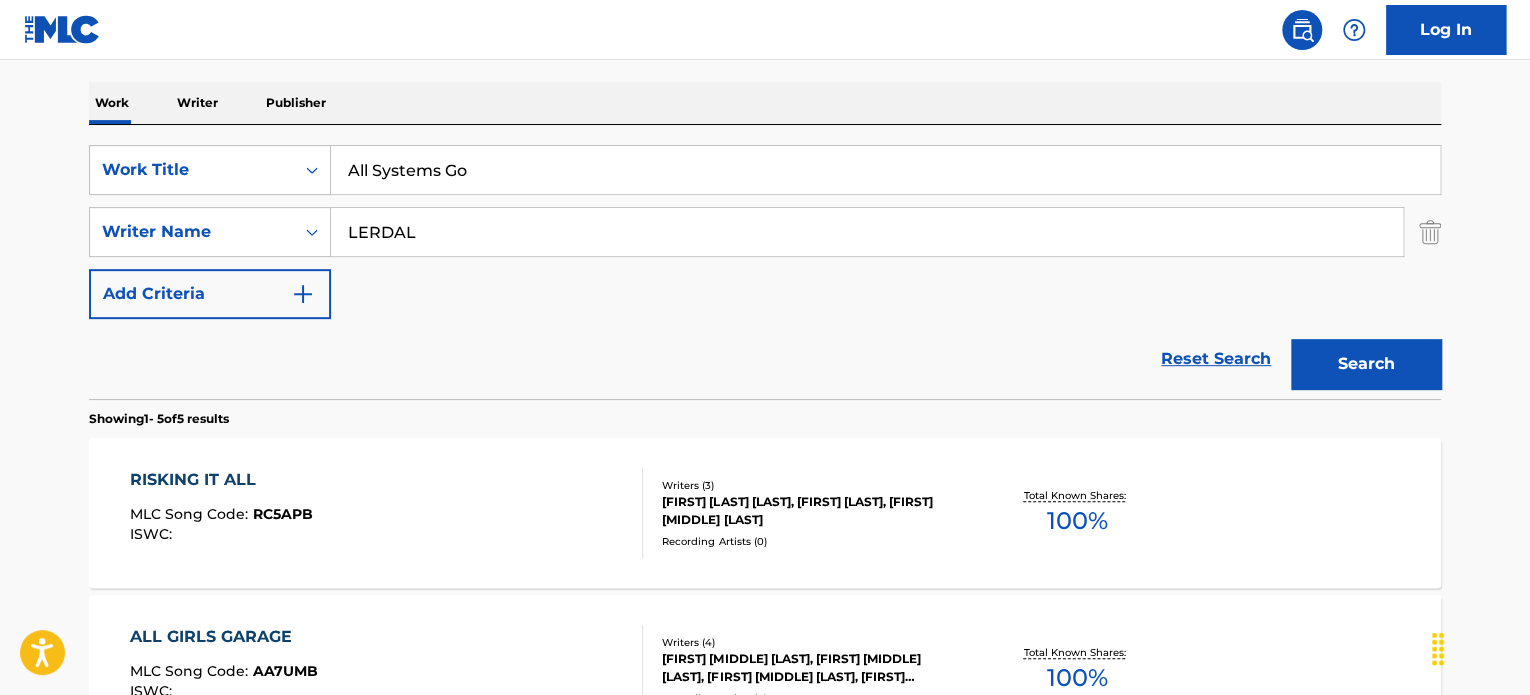 click on "All Systems Go" at bounding box center [885, 170] 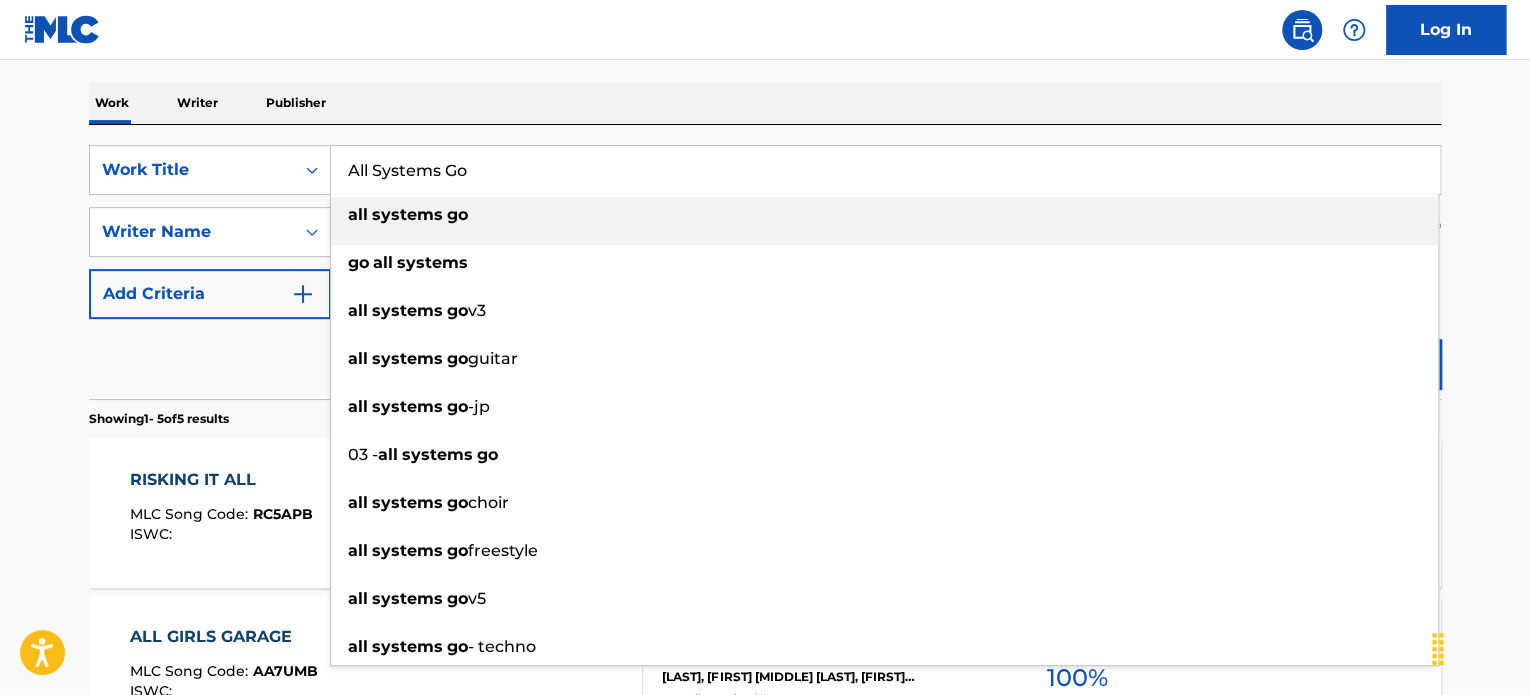 paste on "I'm Famous" 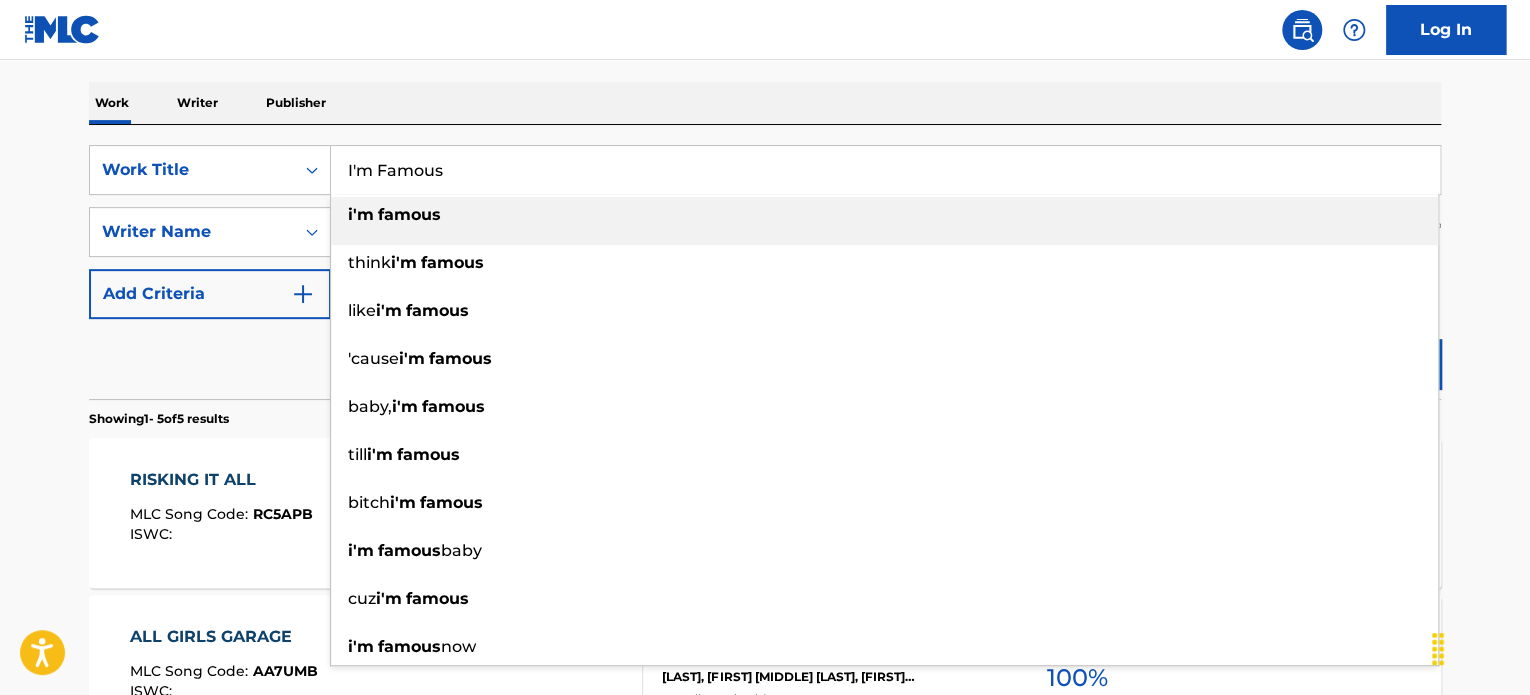 type on "I'm Famous" 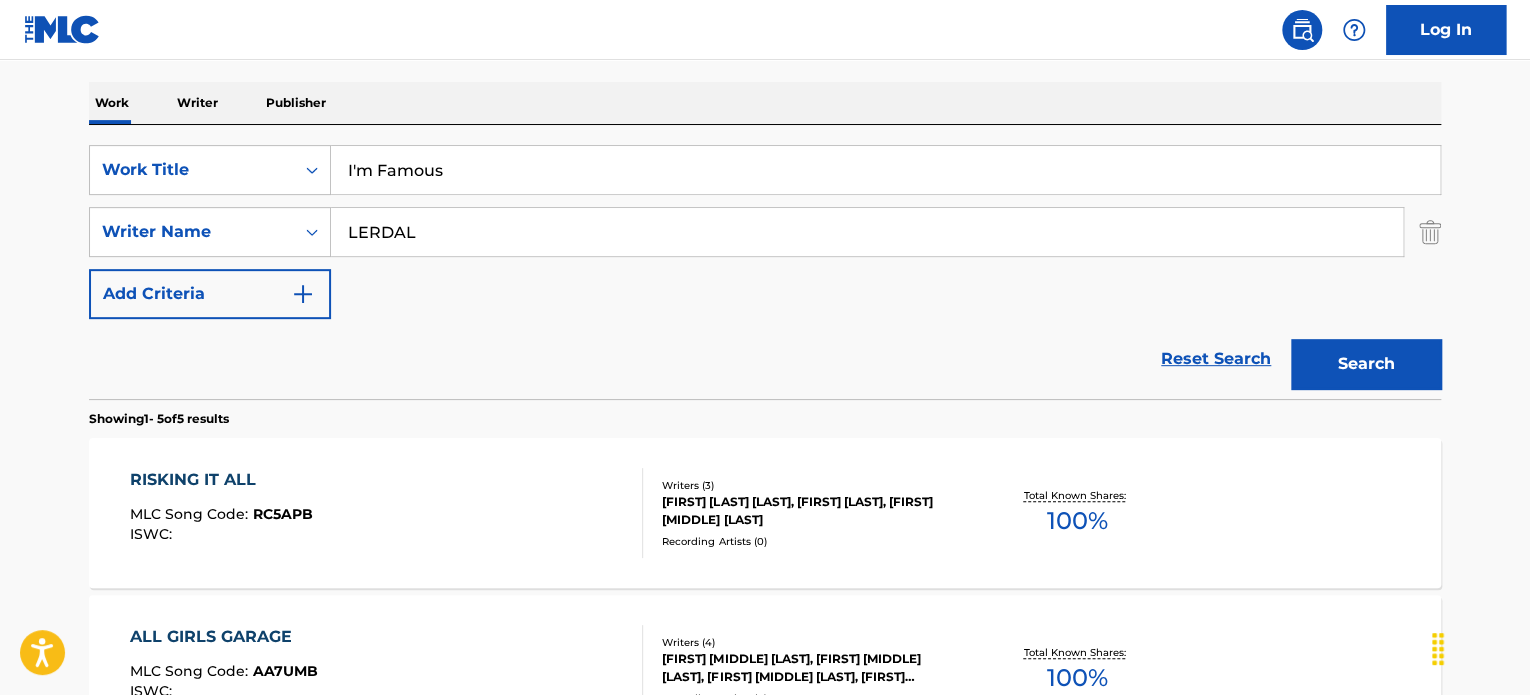 click on "LERDAL" at bounding box center [867, 232] 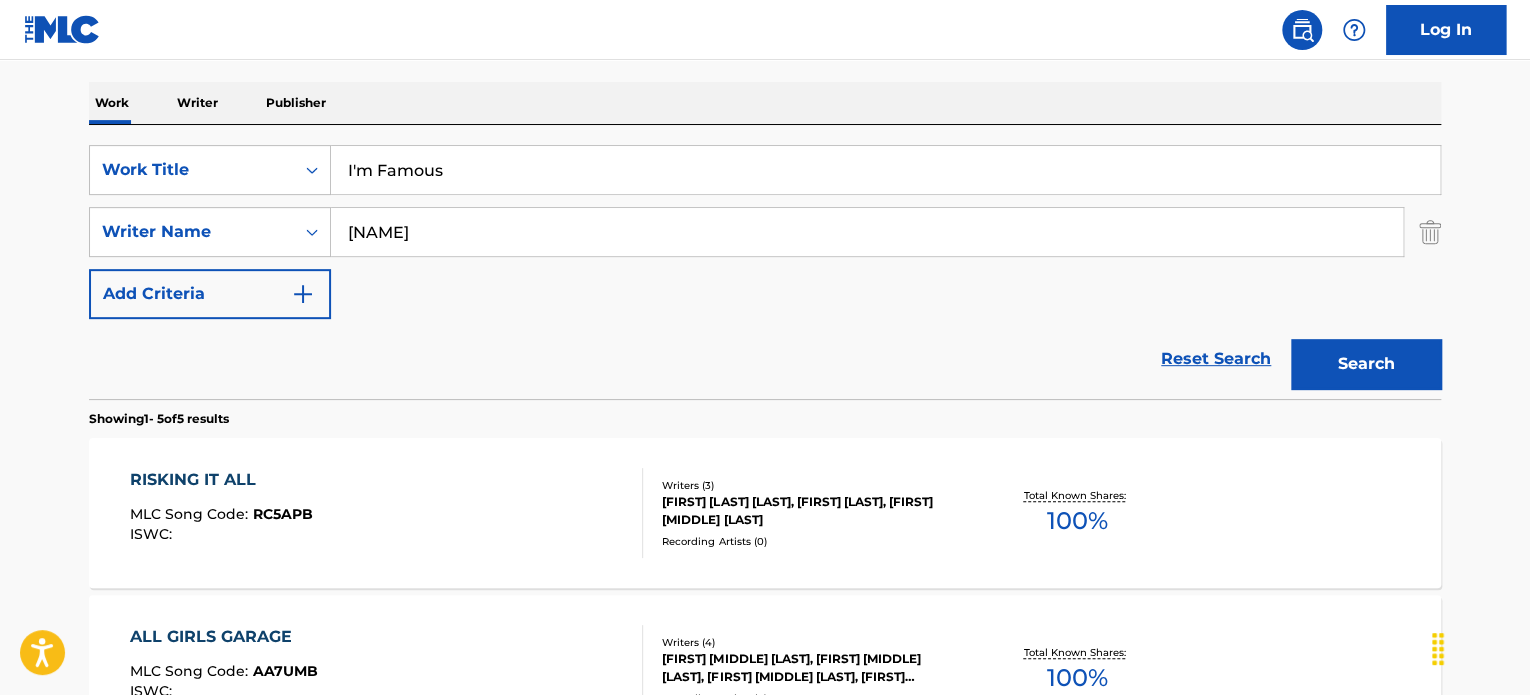 click on "[NAME]" at bounding box center [867, 232] 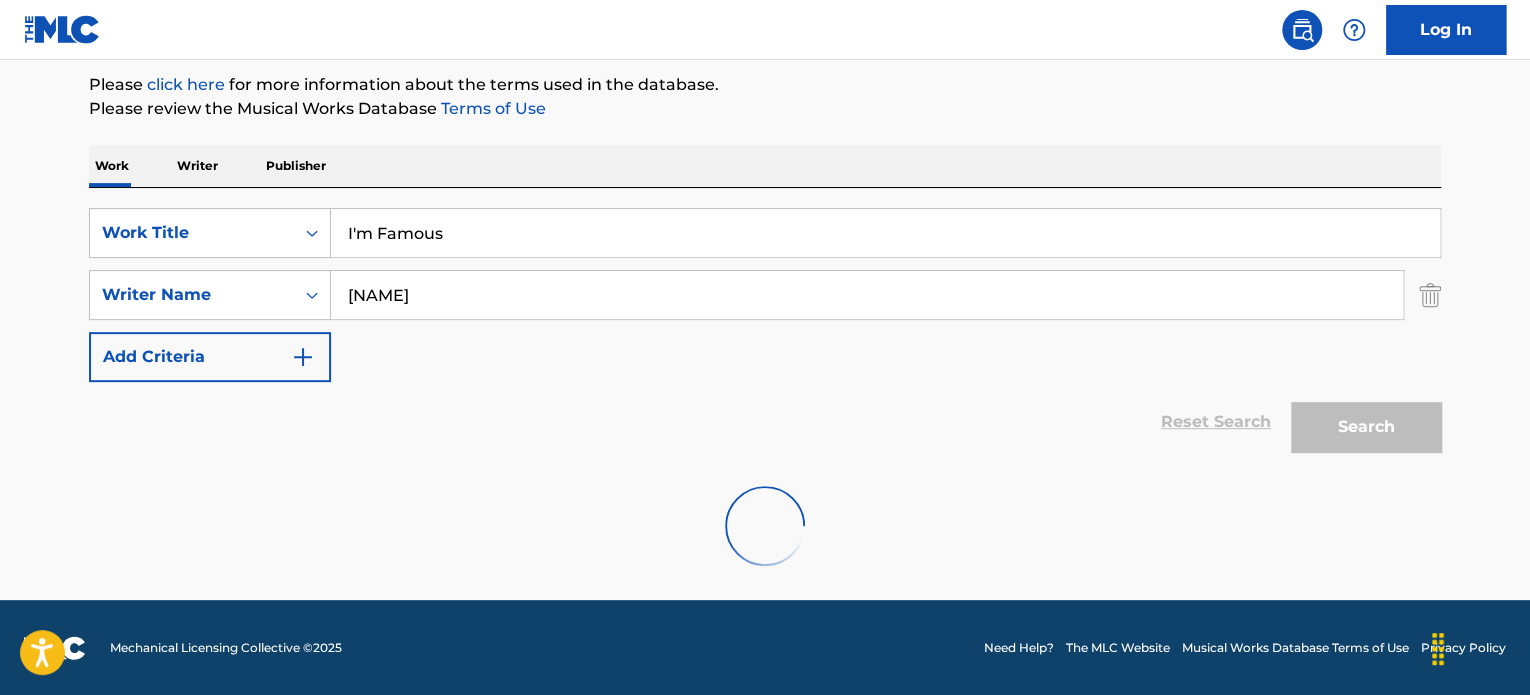 scroll, scrollTop: 172, scrollLeft: 0, axis: vertical 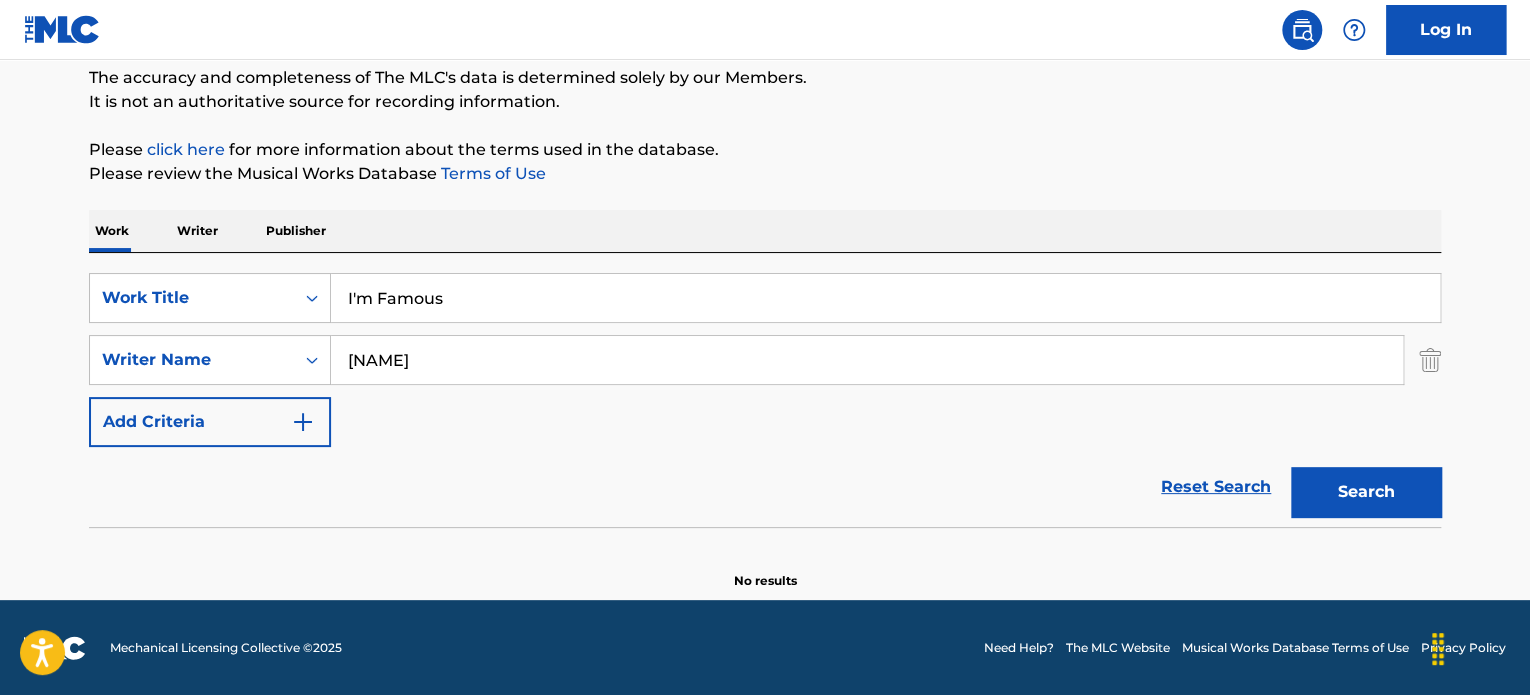 click on "I'm Famous" at bounding box center [885, 298] 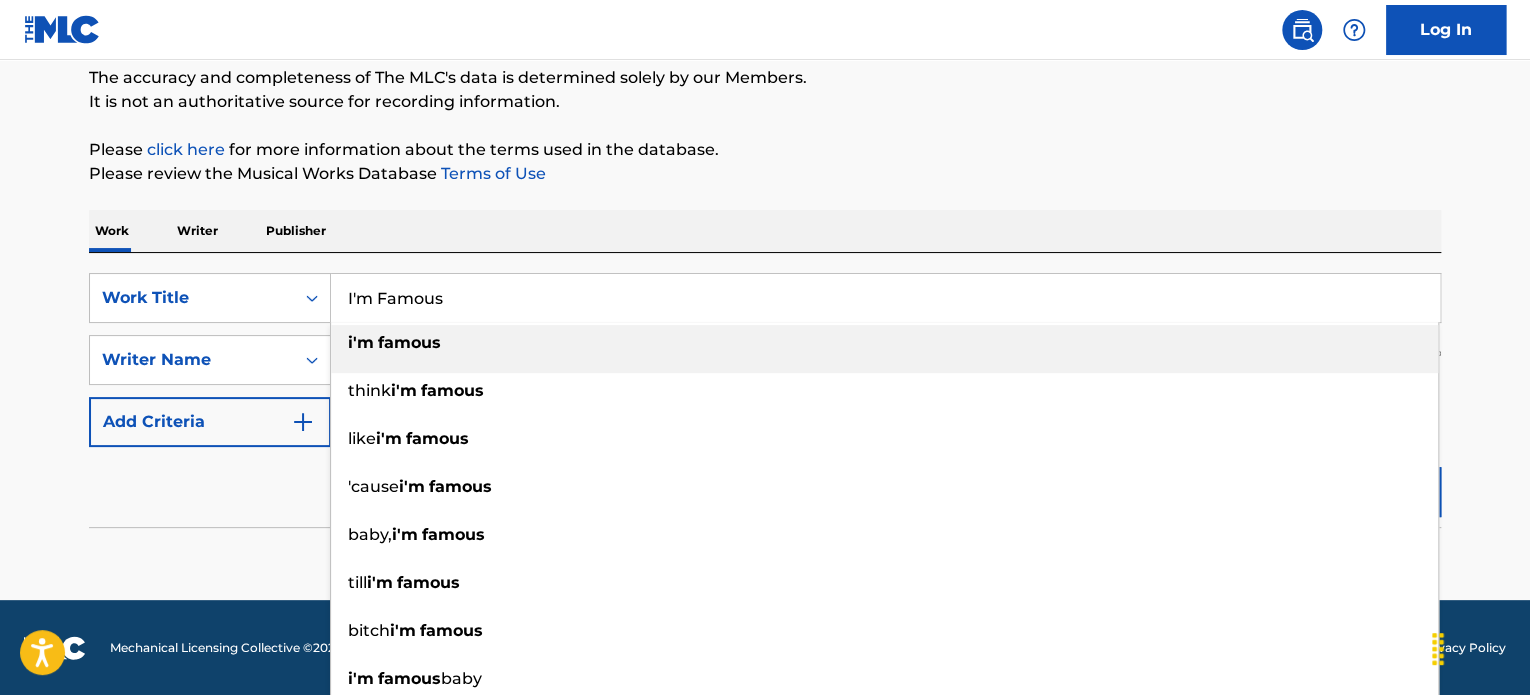 paste on "Take Your Time" 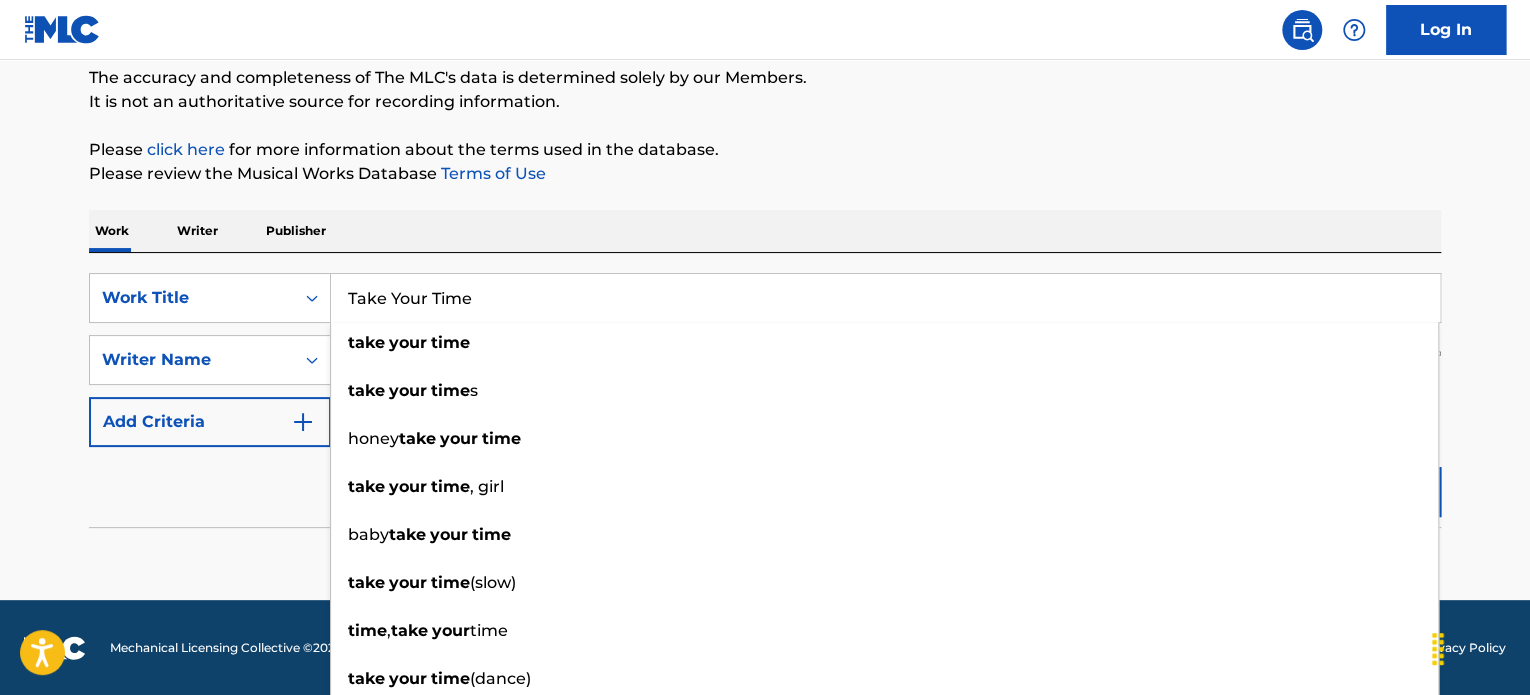 type on "Take Your Time" 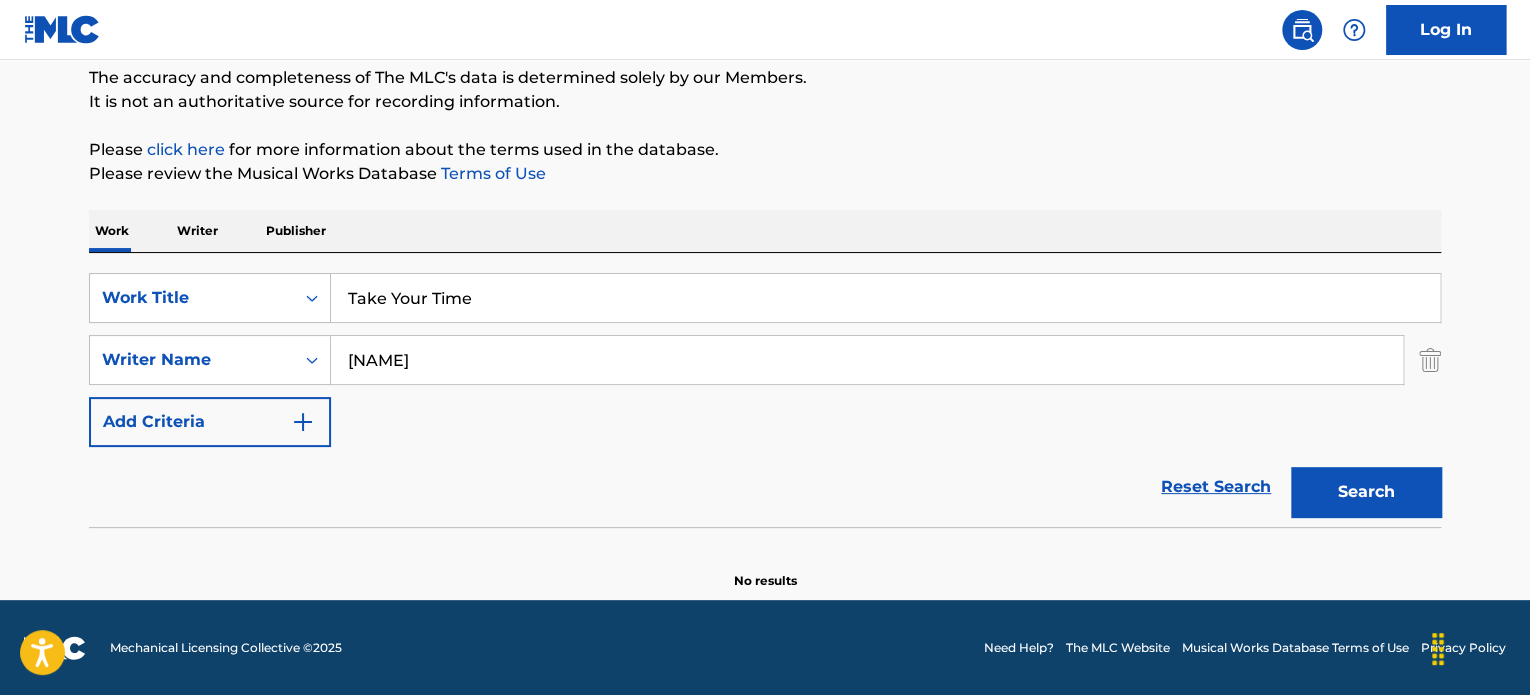 click on "Reset Search Search" at bounding box center [765, 487] 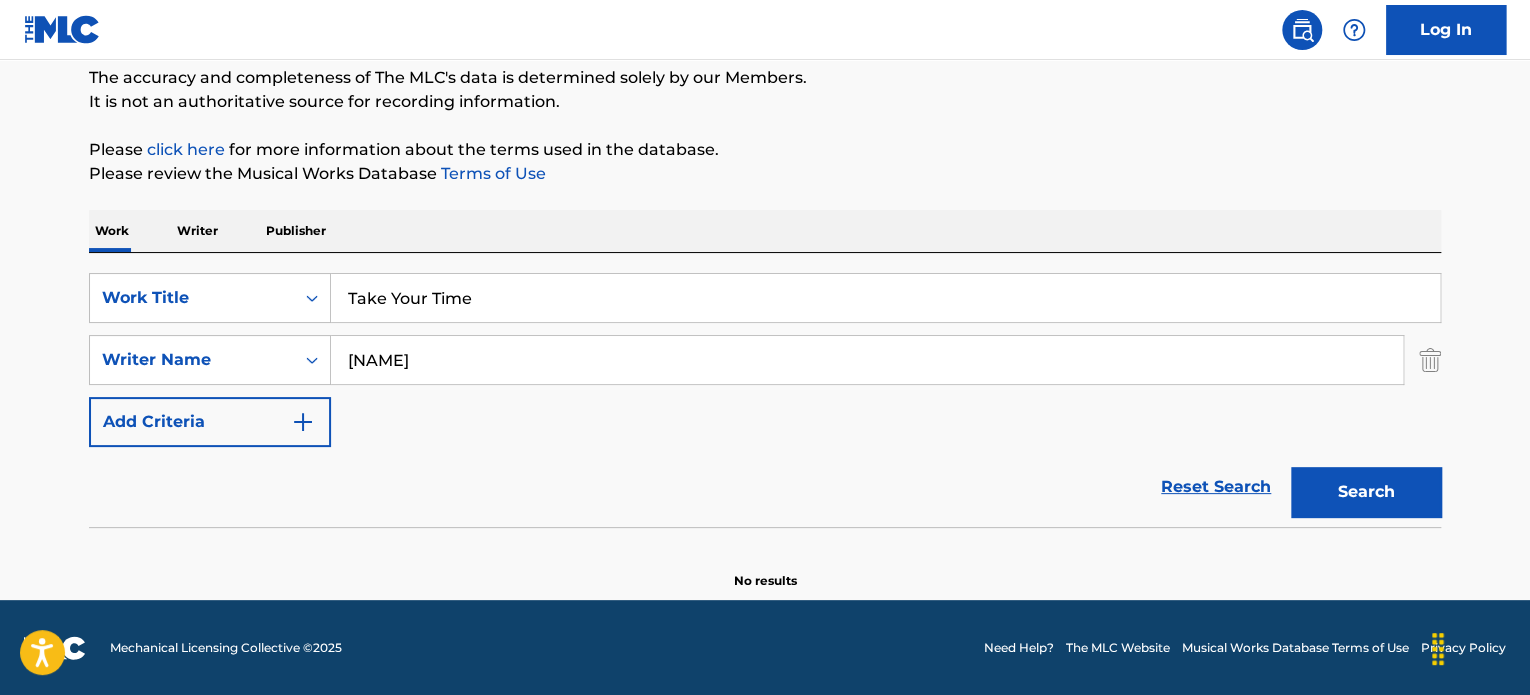 click on "[NAME]" at bounding box center [867, 360] 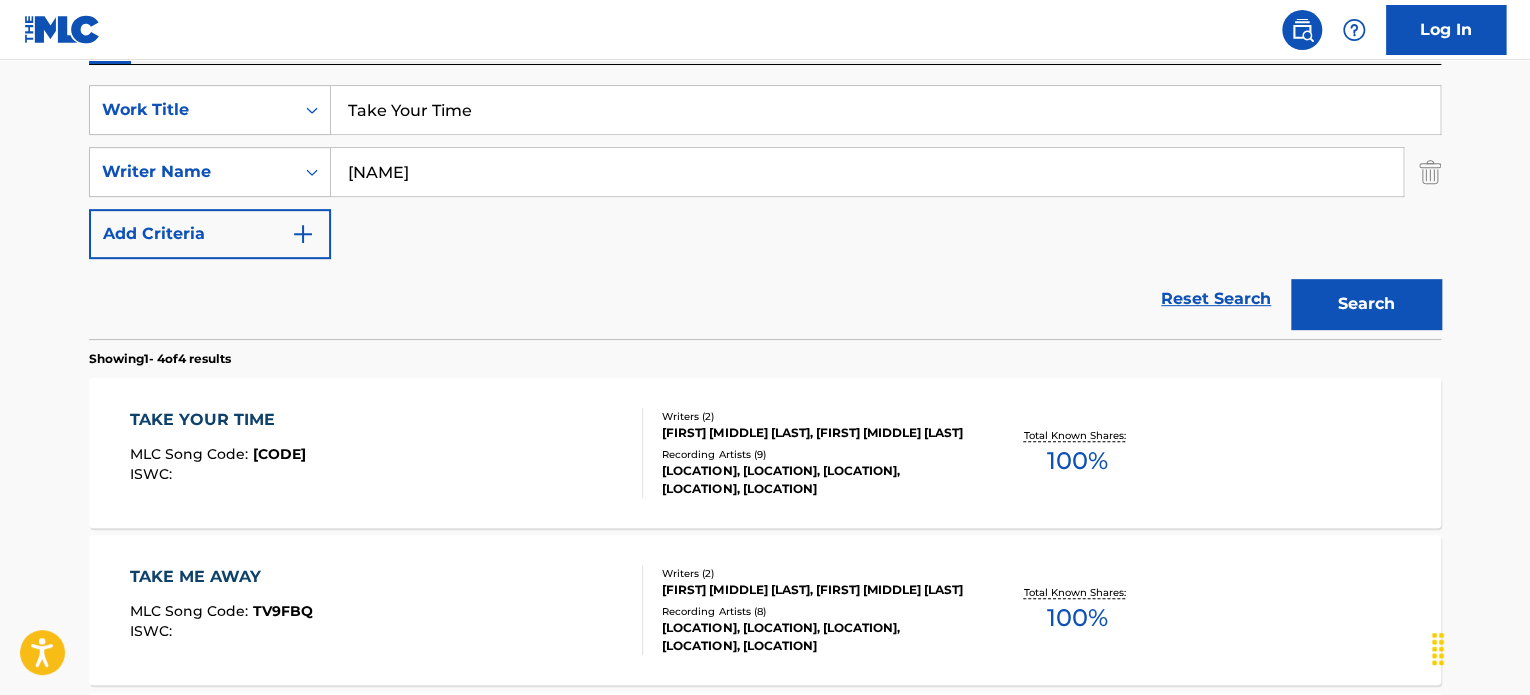scroll, scrollTop: 372, scrollLeft: 0, axis: vertical 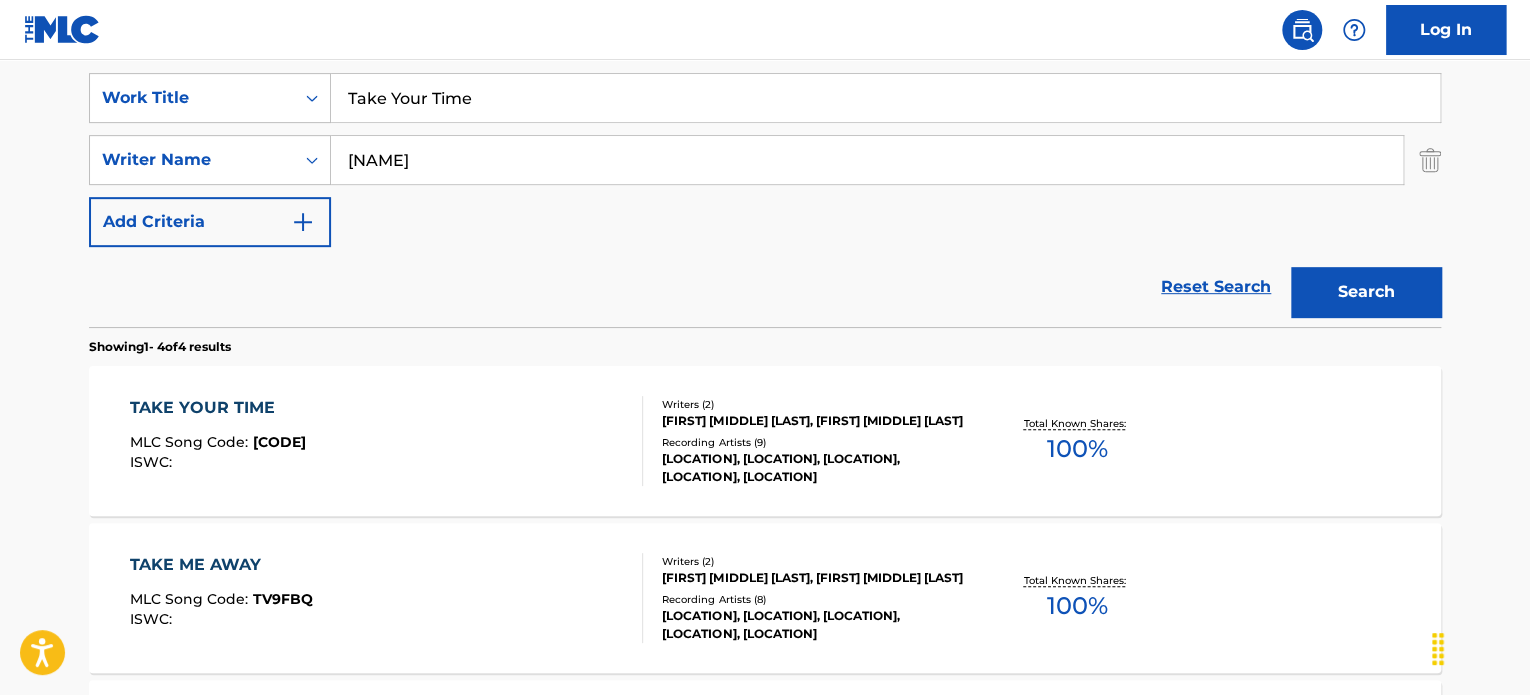 click on "TAKE YOUR TIME MLC Song Code : [CODE] ISWC :" at bounding box center (387, 441) 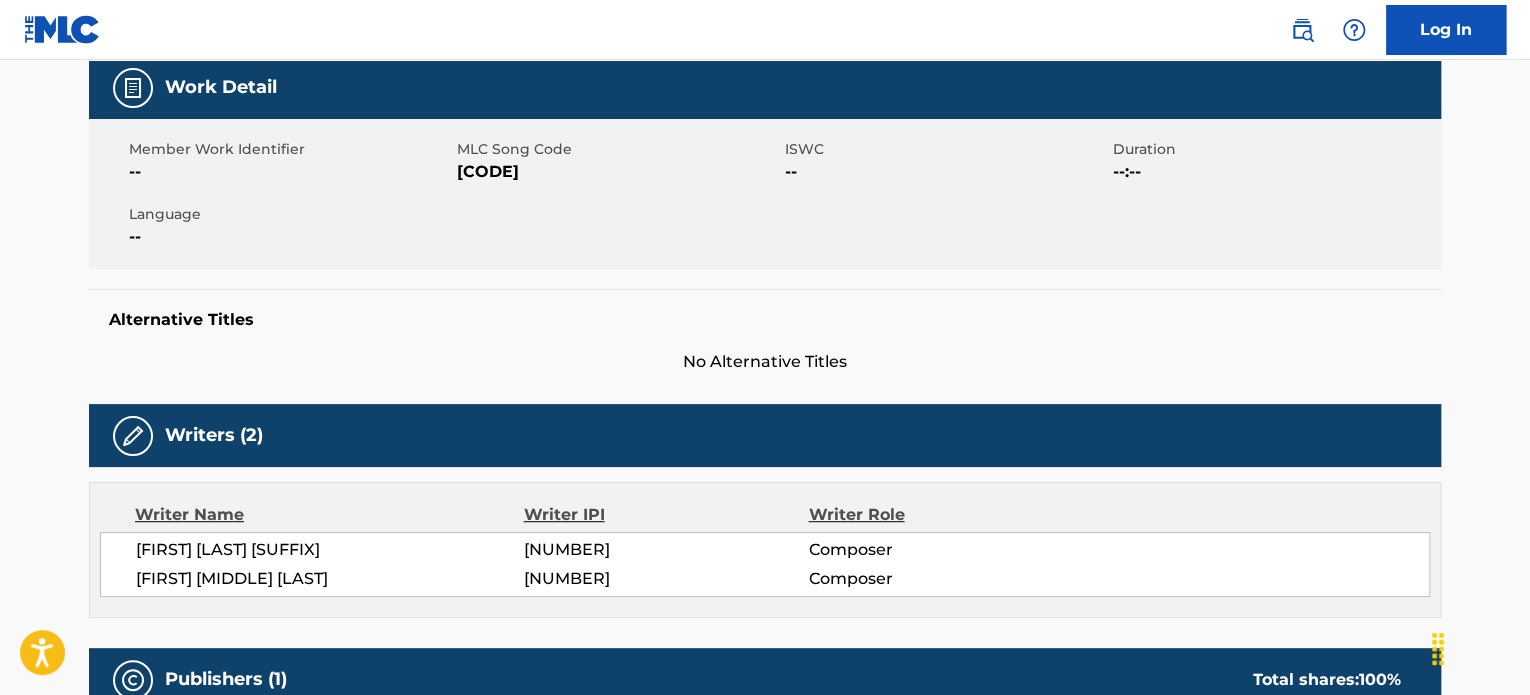 scroll, scrollTop: 0, scrollLeft: 0, axis: both 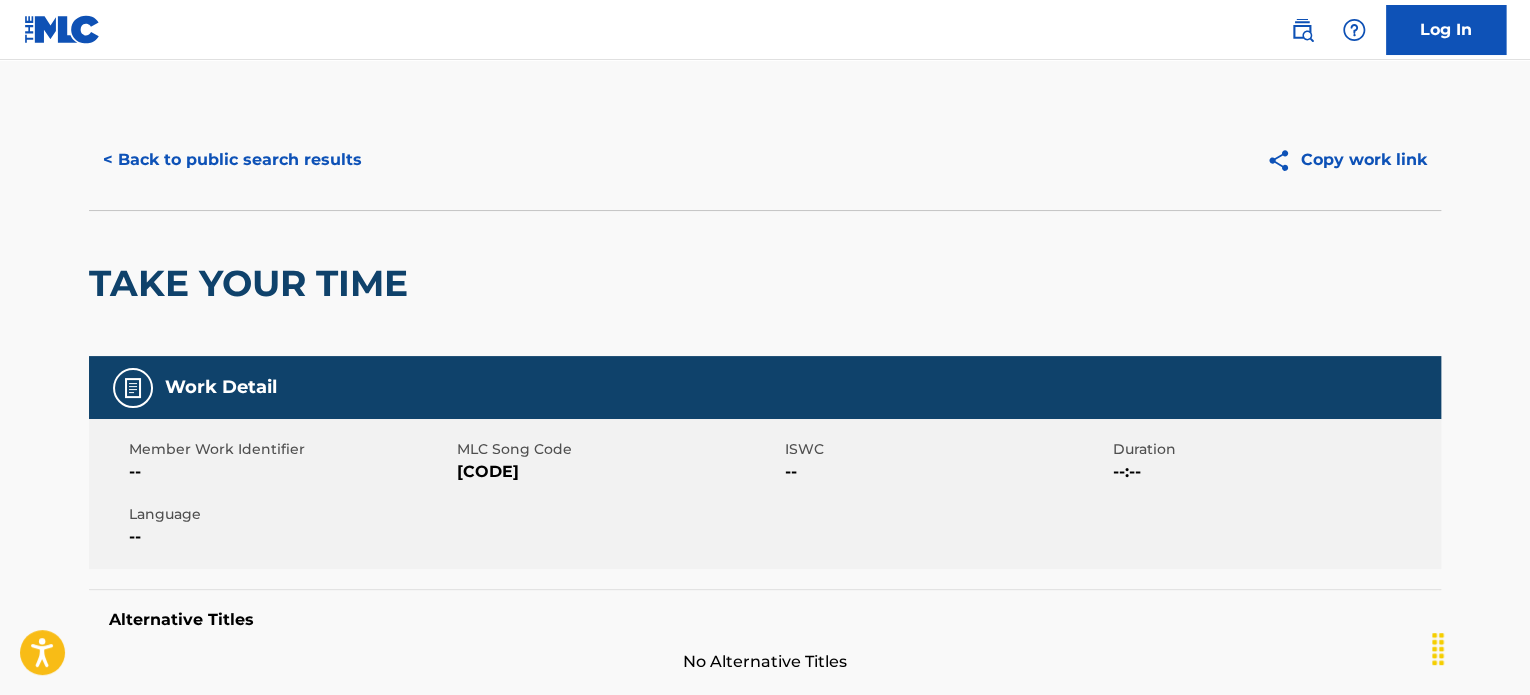 click on "< Back to public search results" at bounding box center (232, 160) 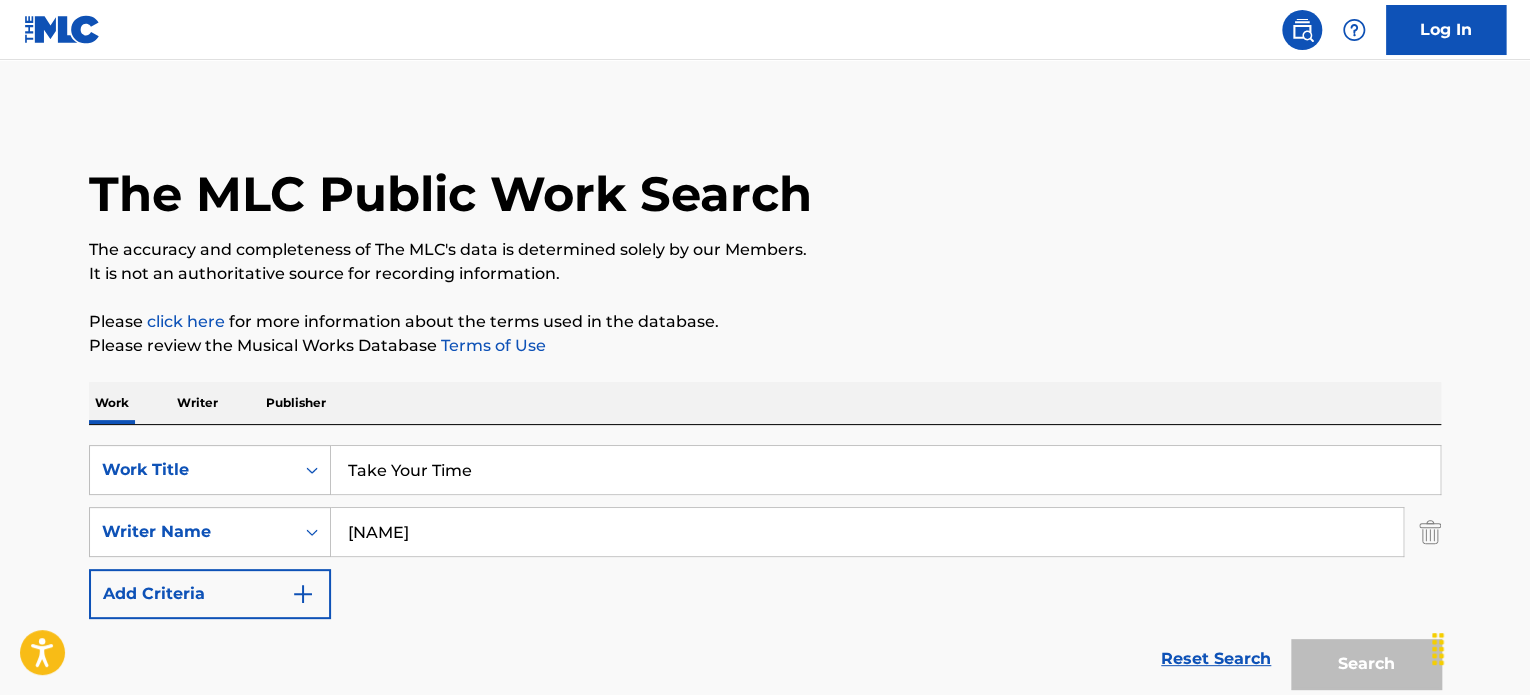 scroll, scrollTop: 372, scrollLeft: 0, axis: vertical 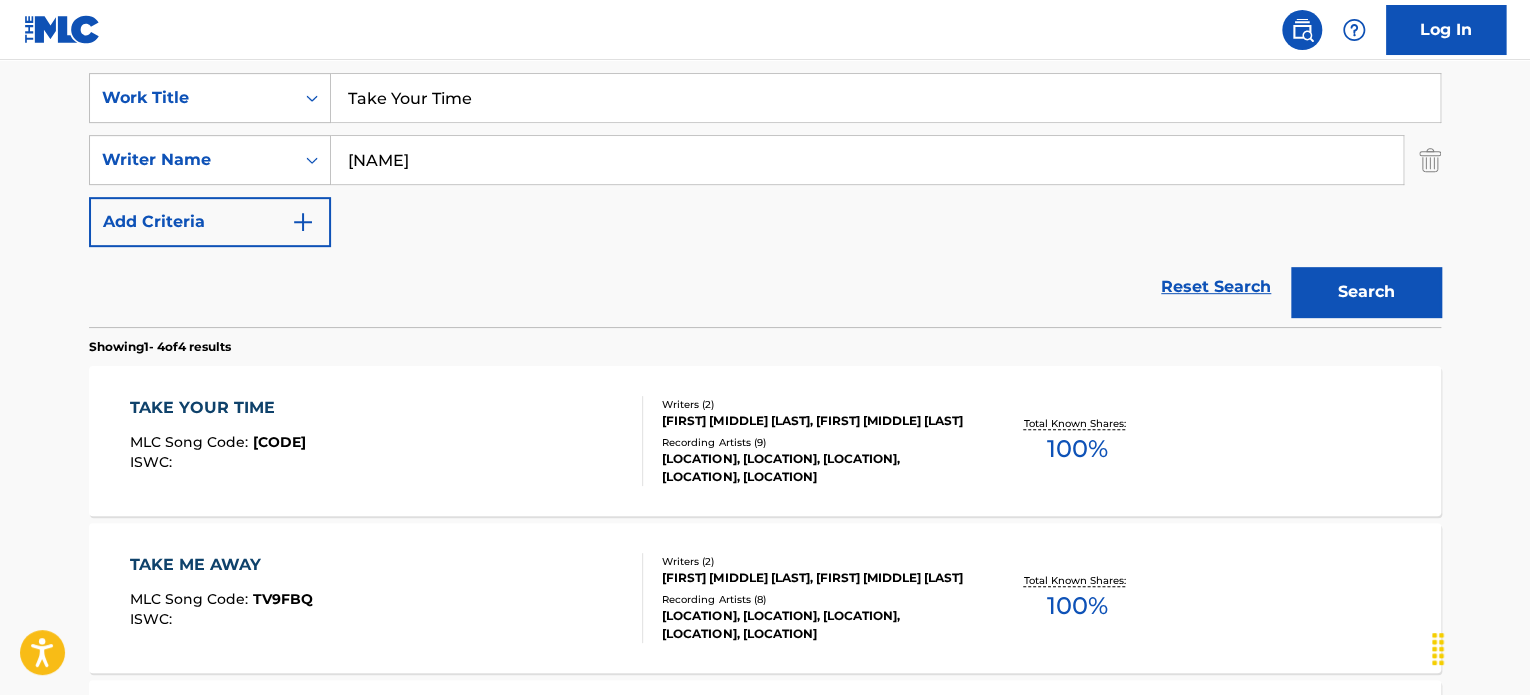 click on "Take Your Time" at bounding box center [885, 98] 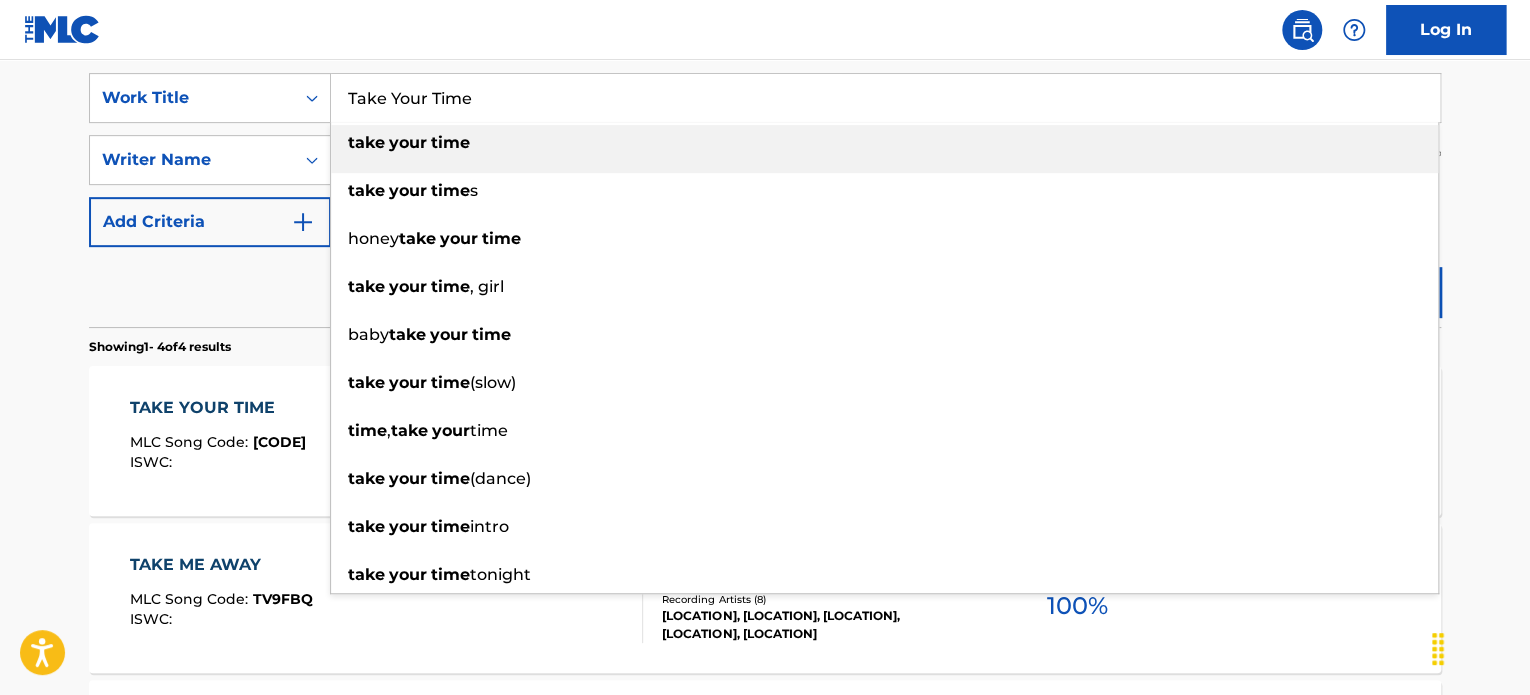 paste on "One Good Reason" 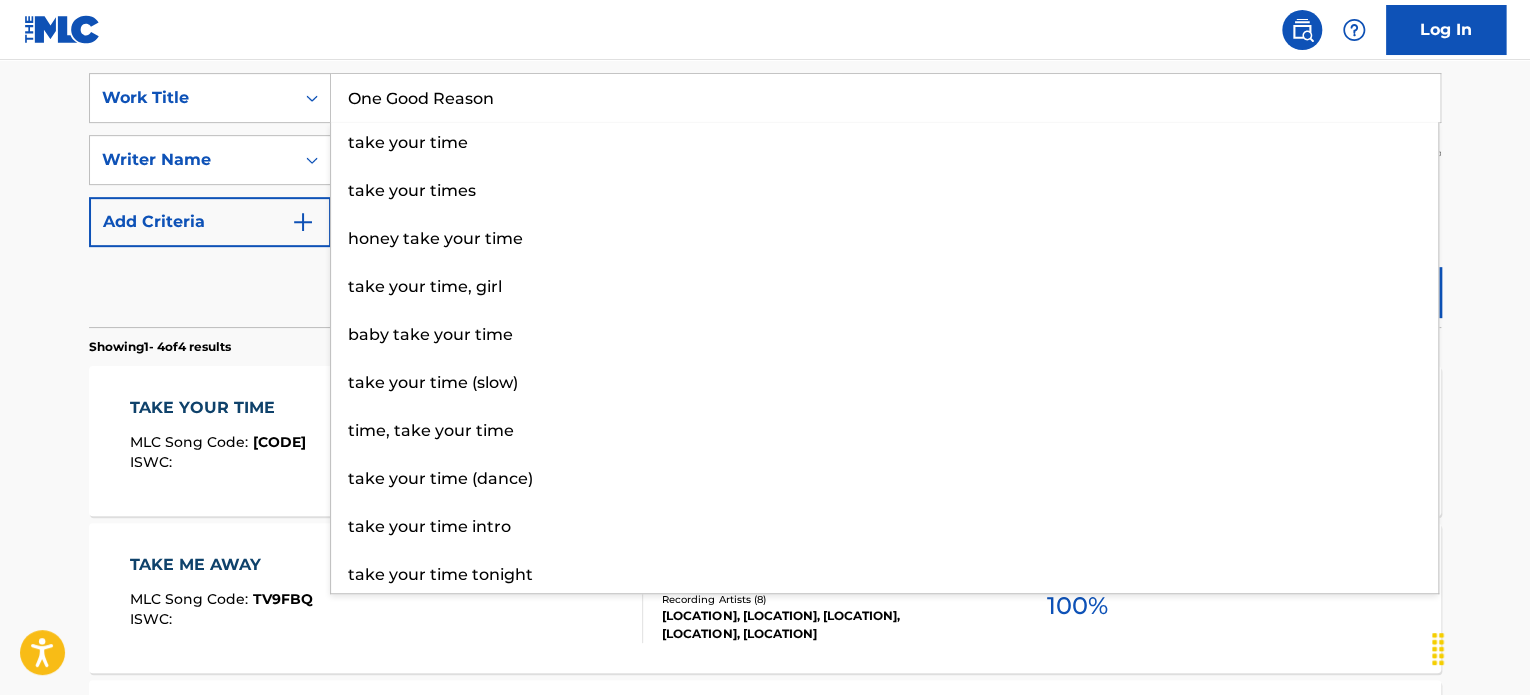 type on "One Good Reason" 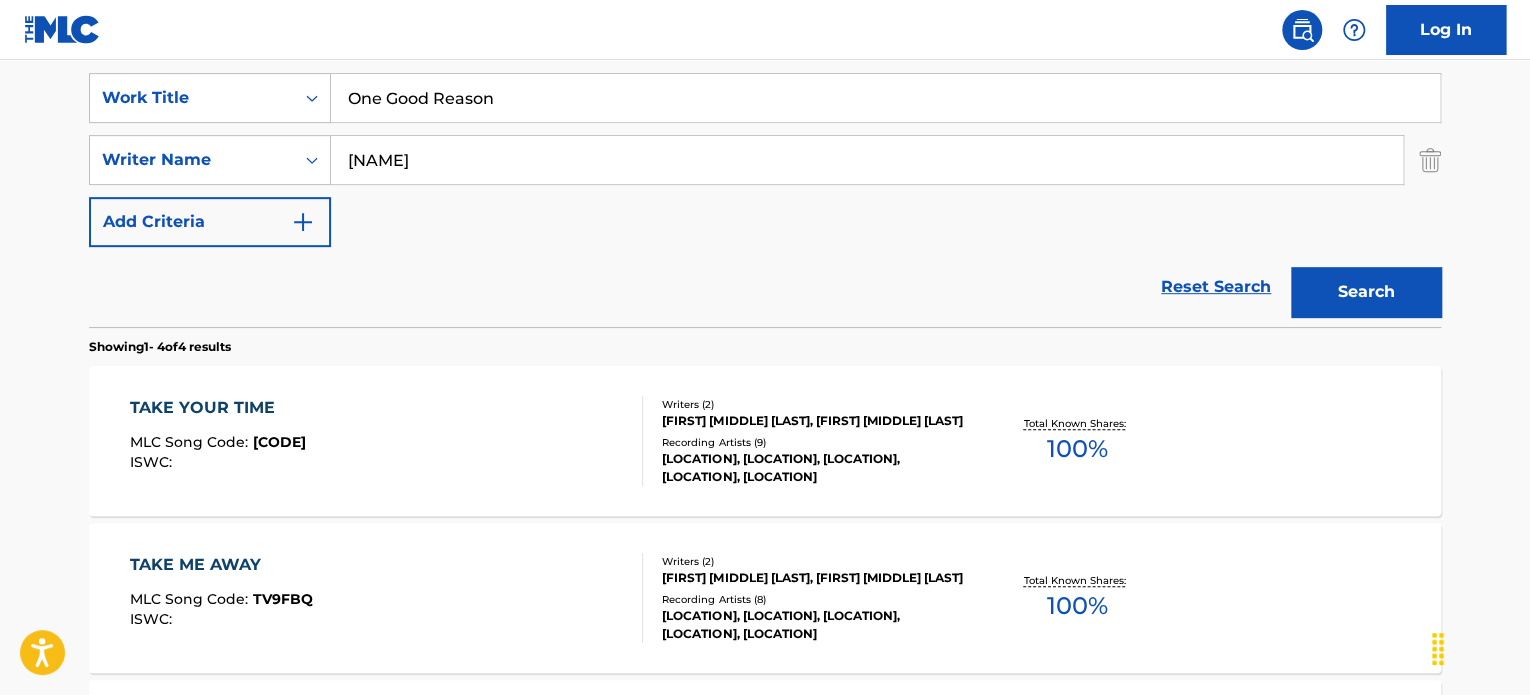 click on "[NAME]" at bounding box center (867, 160) 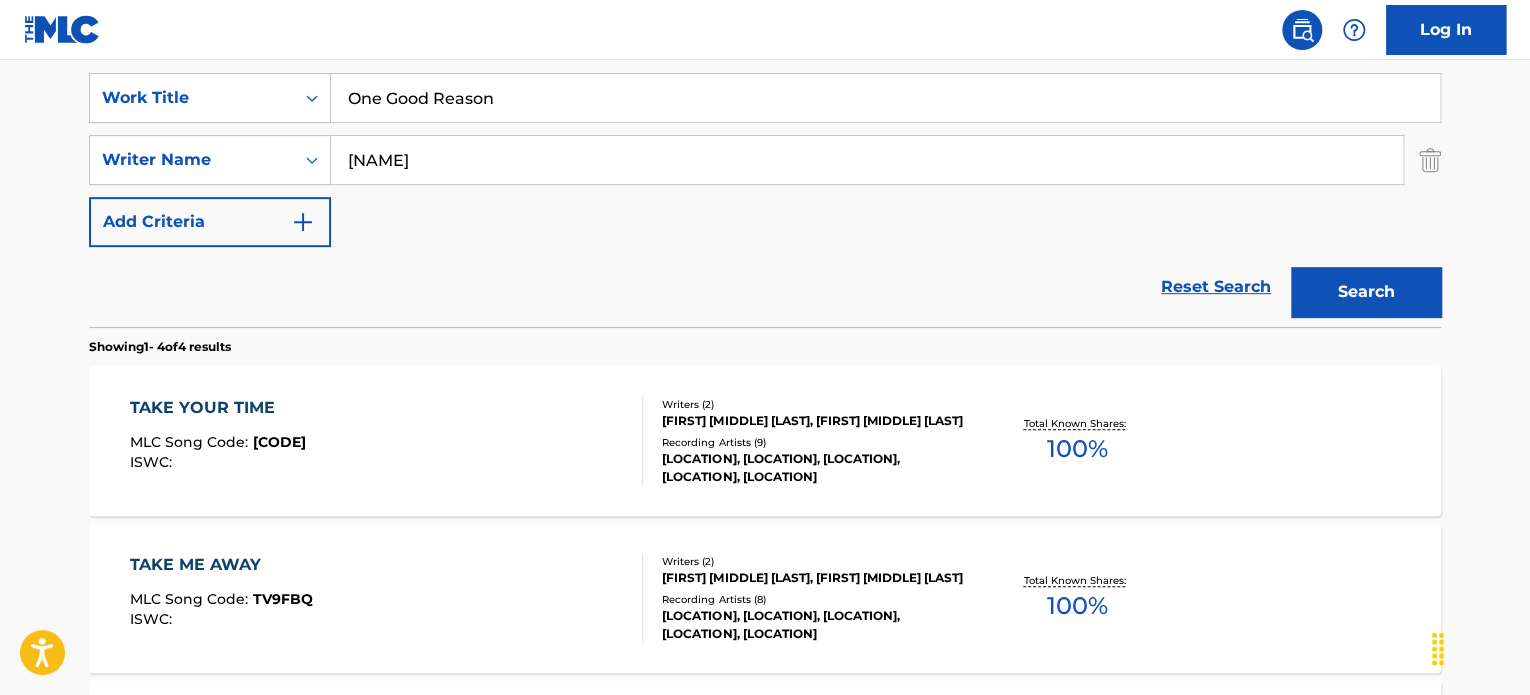 click on "[NAME]" at bounding box center [867, 160] 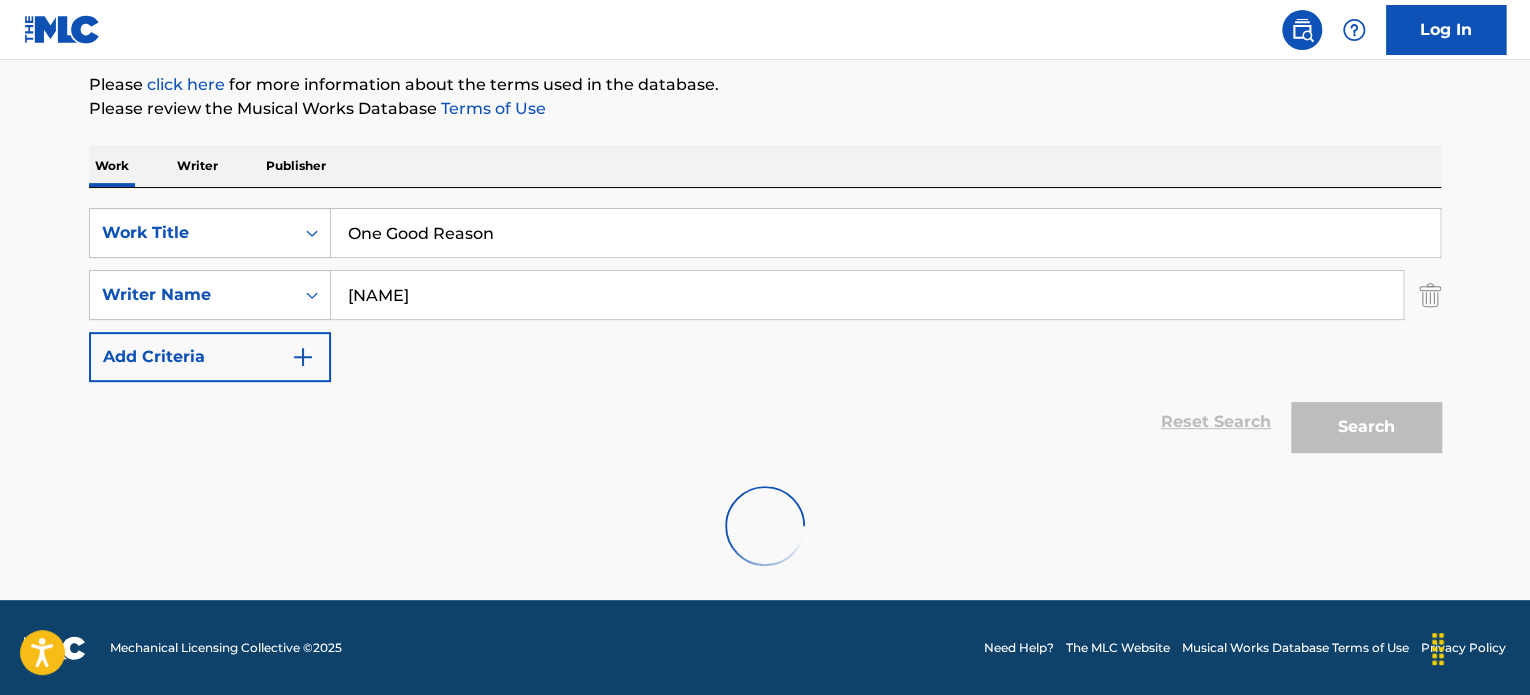 scroll, scrollTop: 172, scrollLeft: 0, axis: vertical 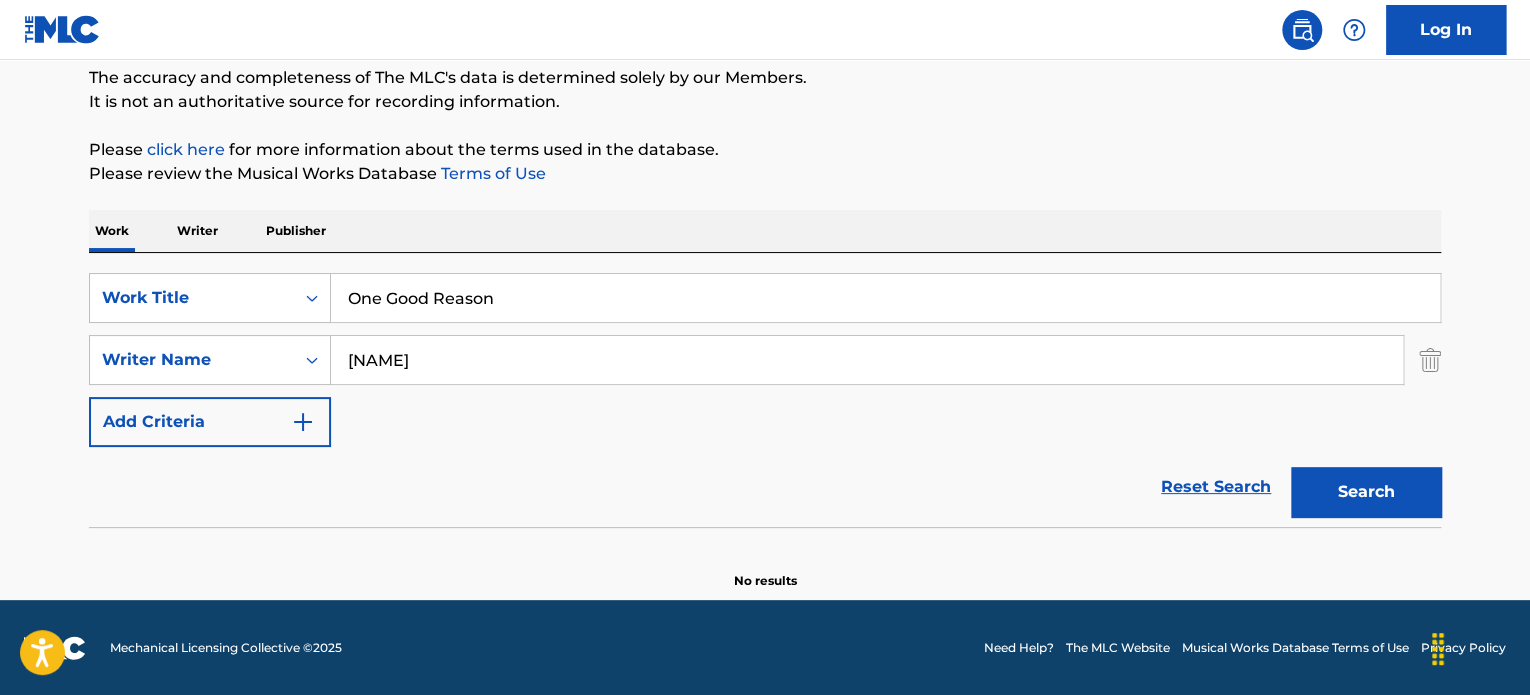 click on "One Good Reason" at bounding box center (885, 298) 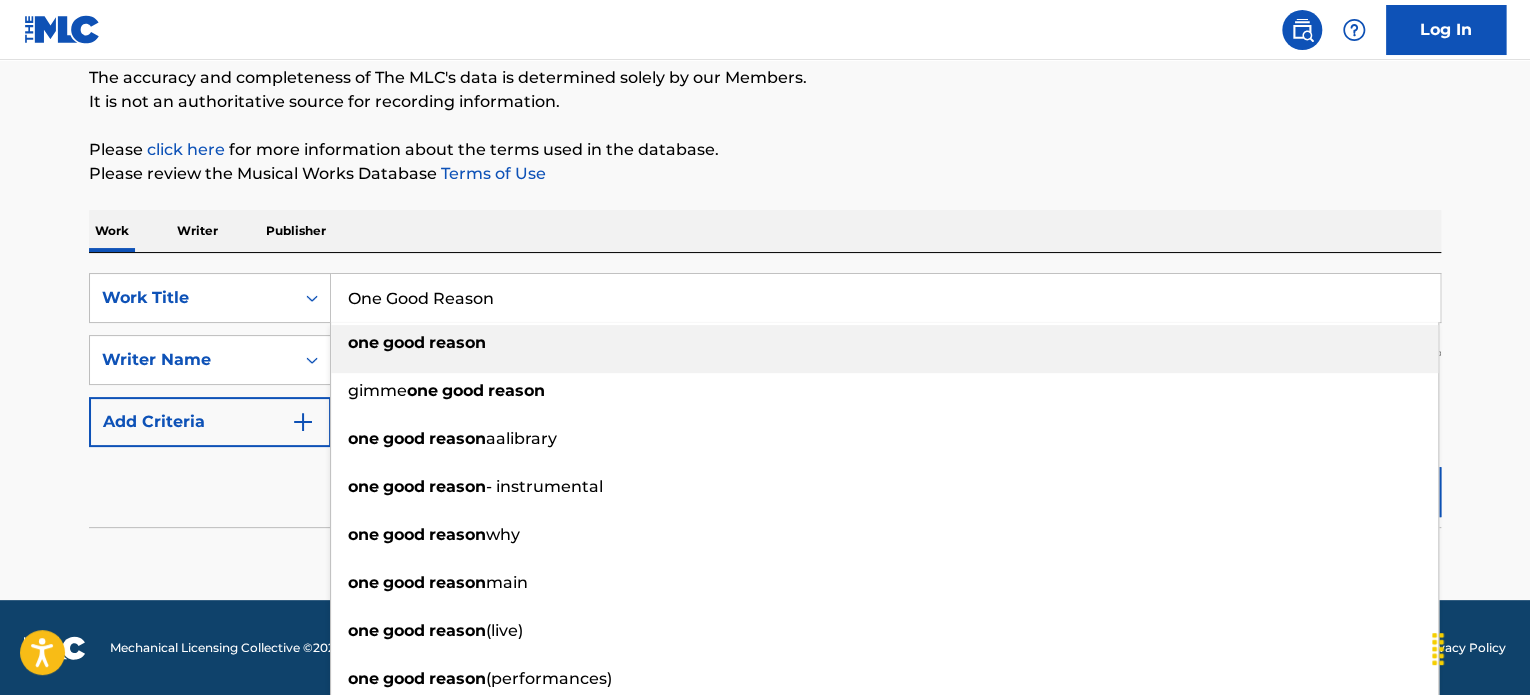 paste on "Frames" 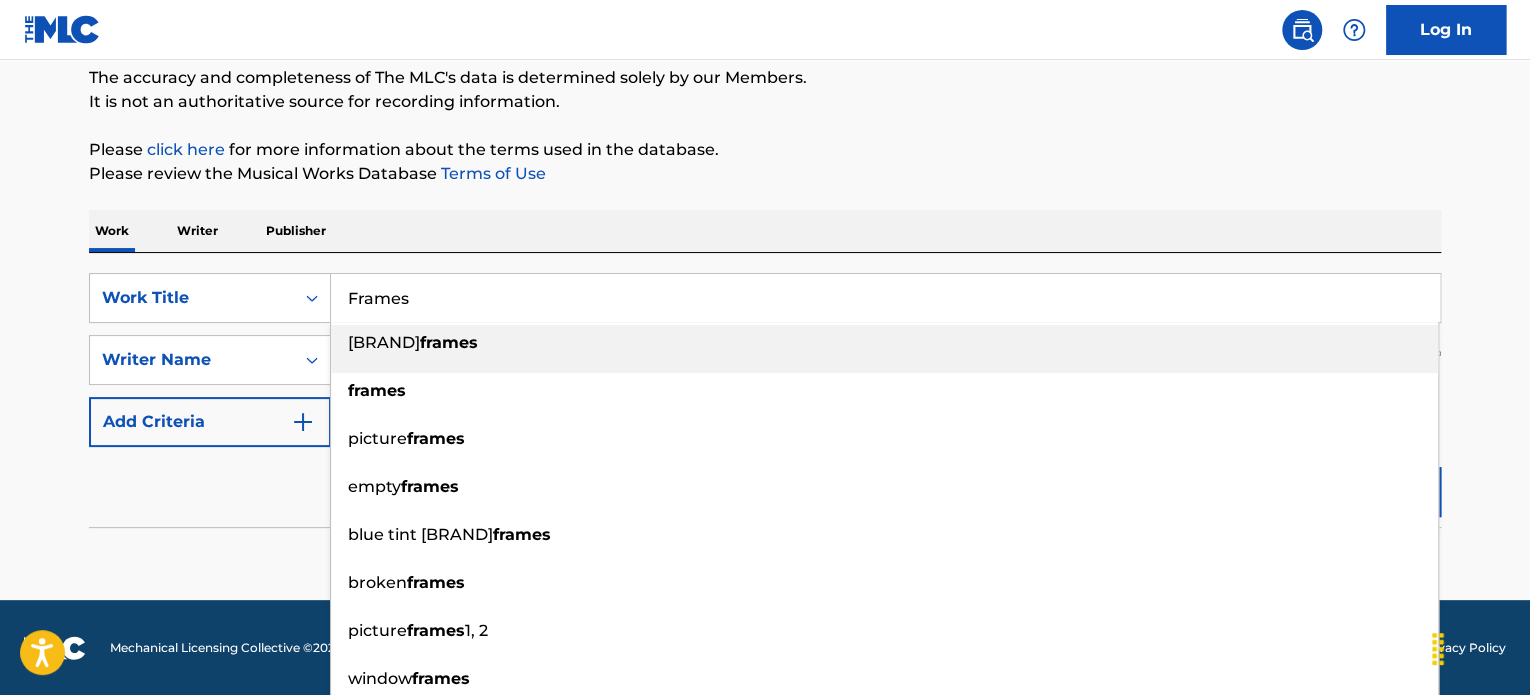 click on "Reset Search Search" at bounding box center [765, 487] 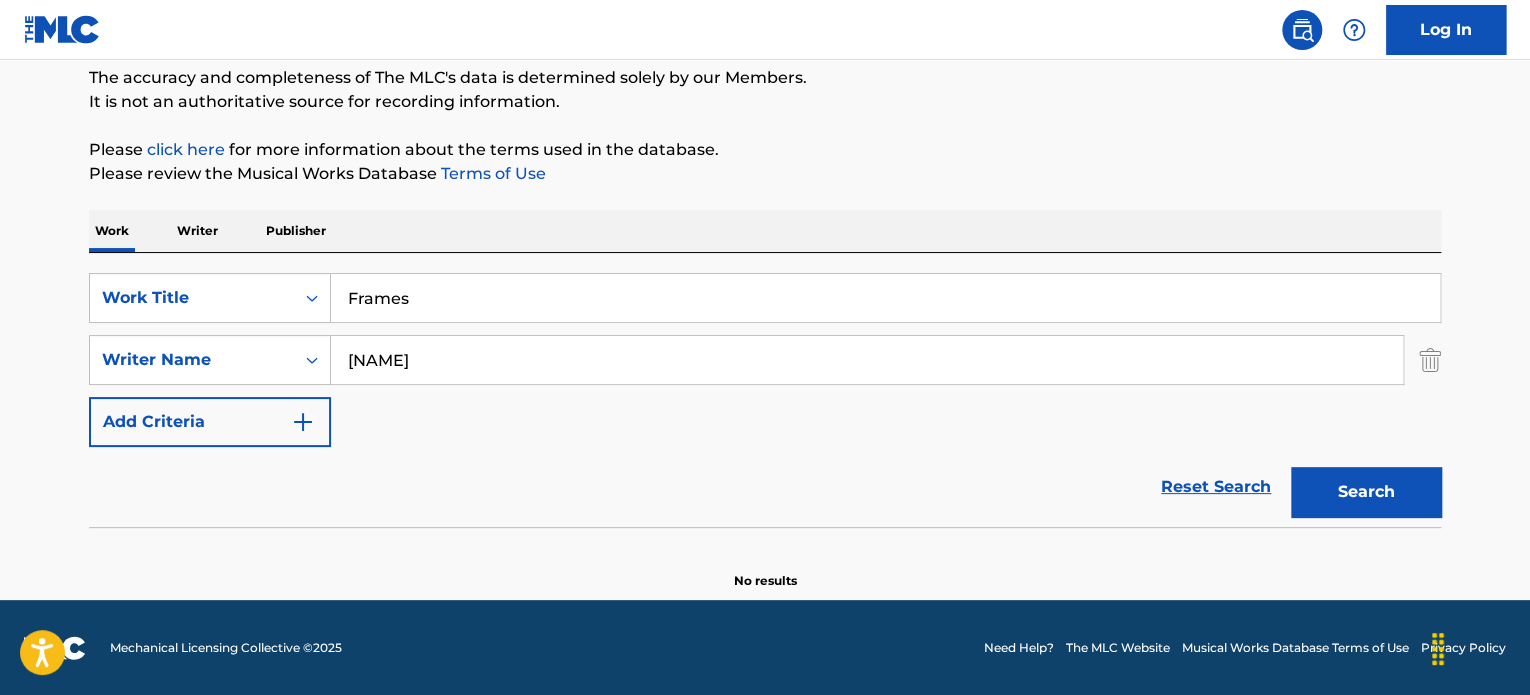 click on "Search" at bounding box center (1366, 492) 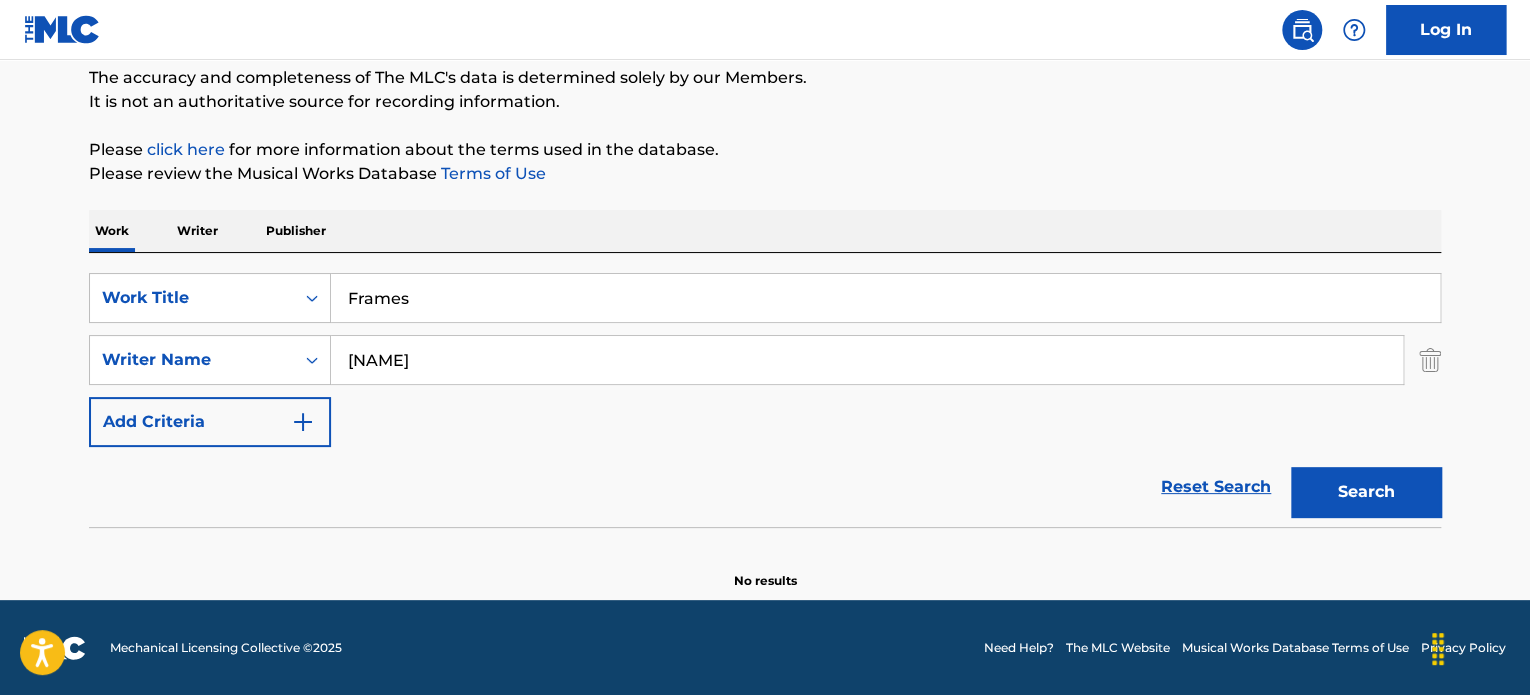 click on "Frames" at bounding box center [885, 298] 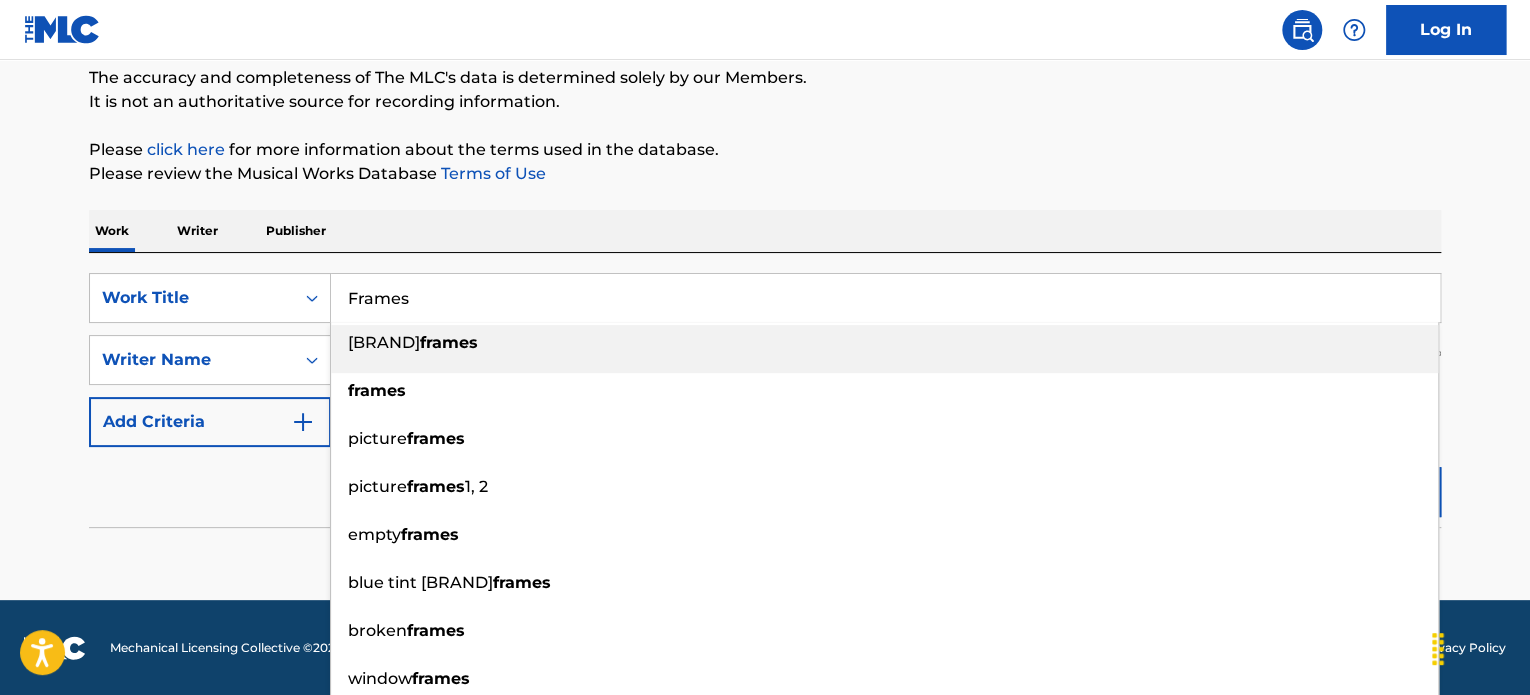 paste on "[NAME] Talk" 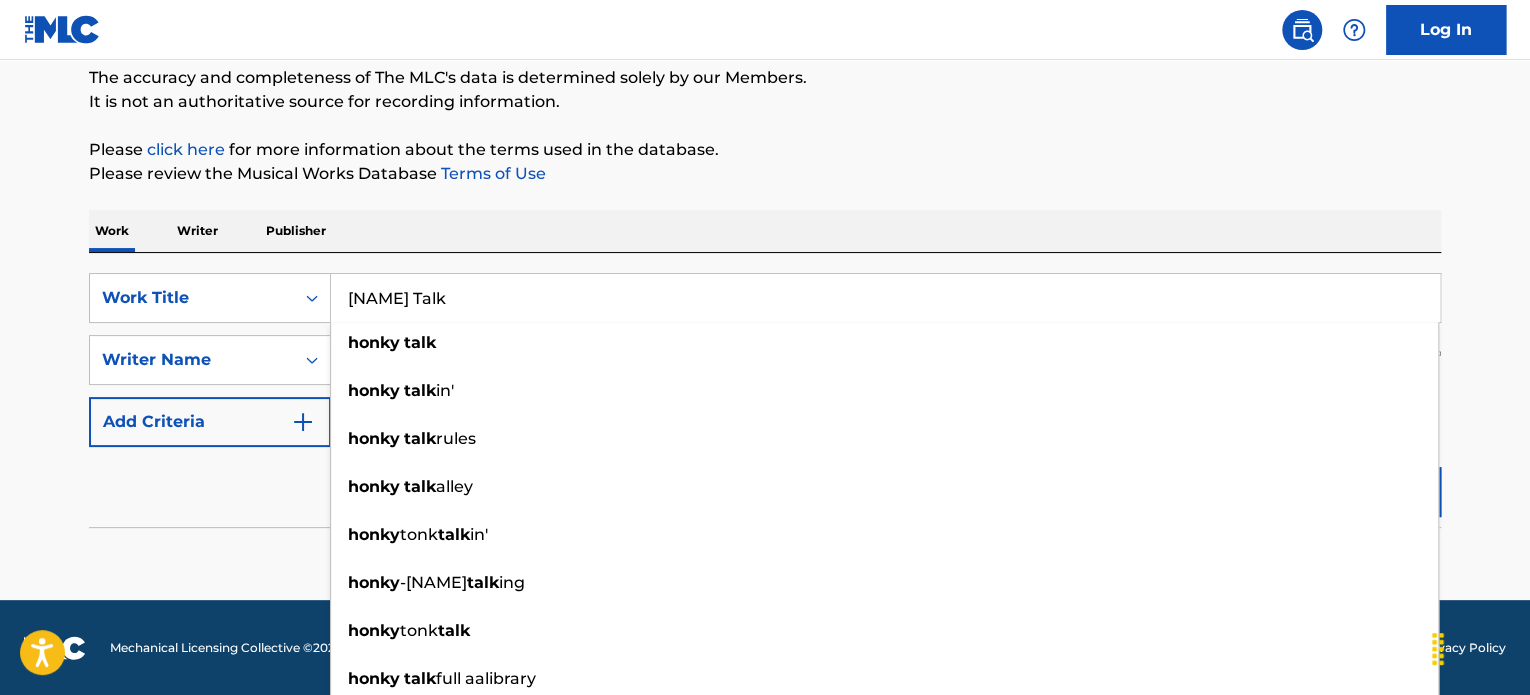 type on "[NAME] Talk" 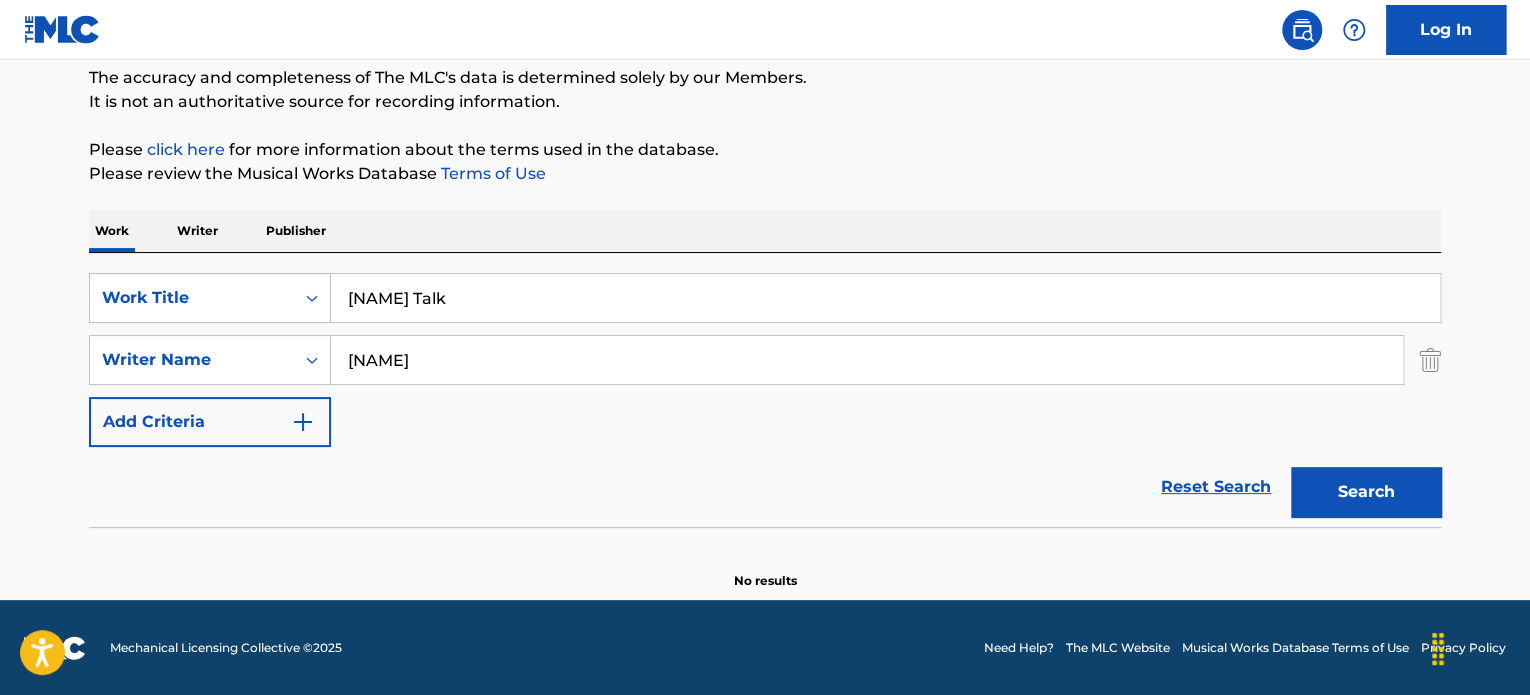 click on "[NAME]" at bounding box center (867, 360) 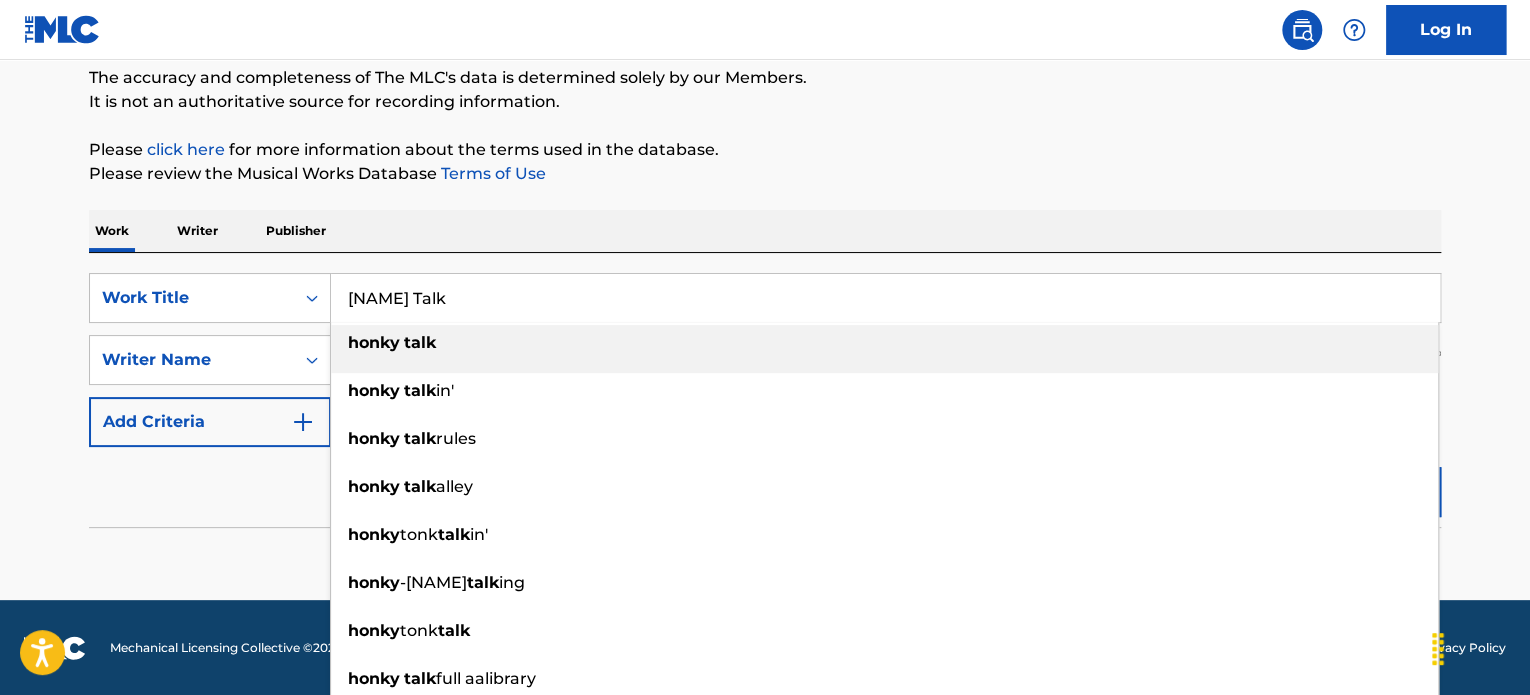 paste on "[NAME] Soul Outro" 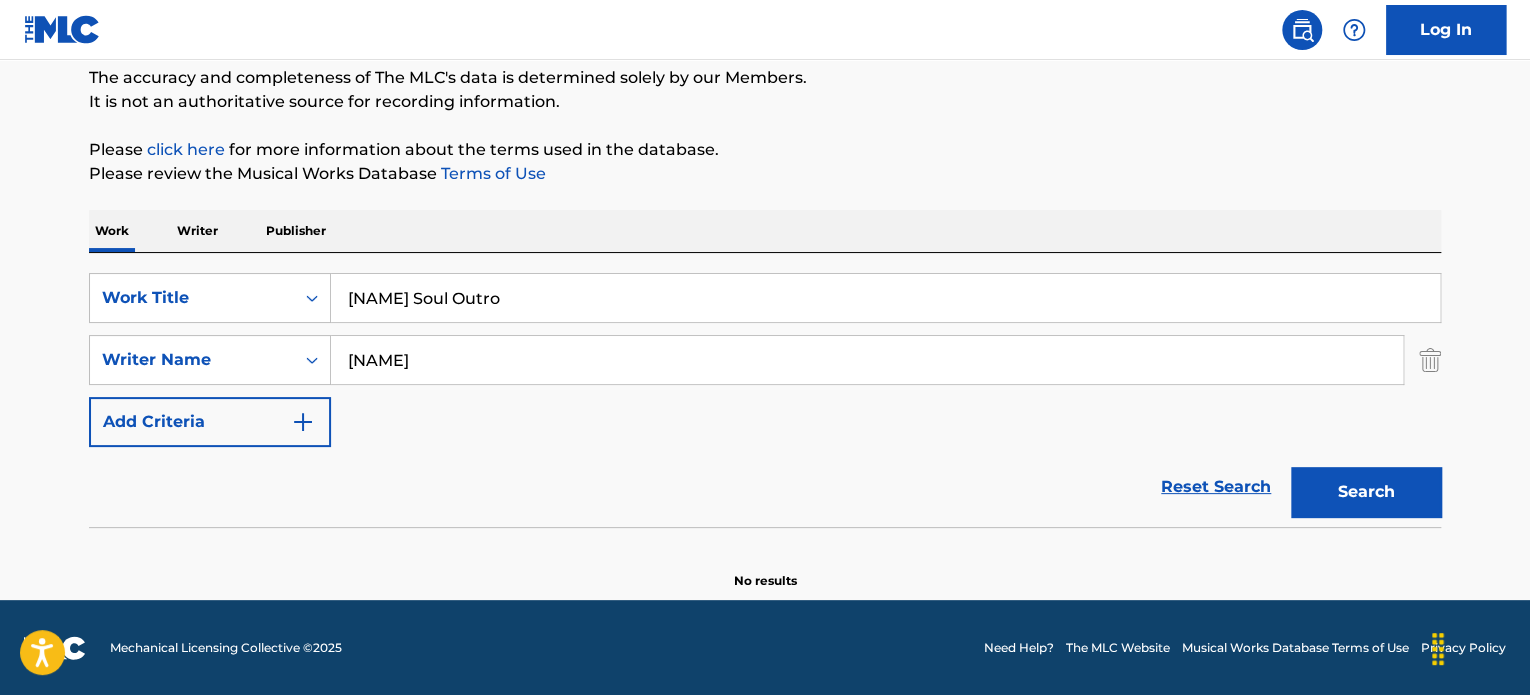 type on "[NAME] Soul Outro" 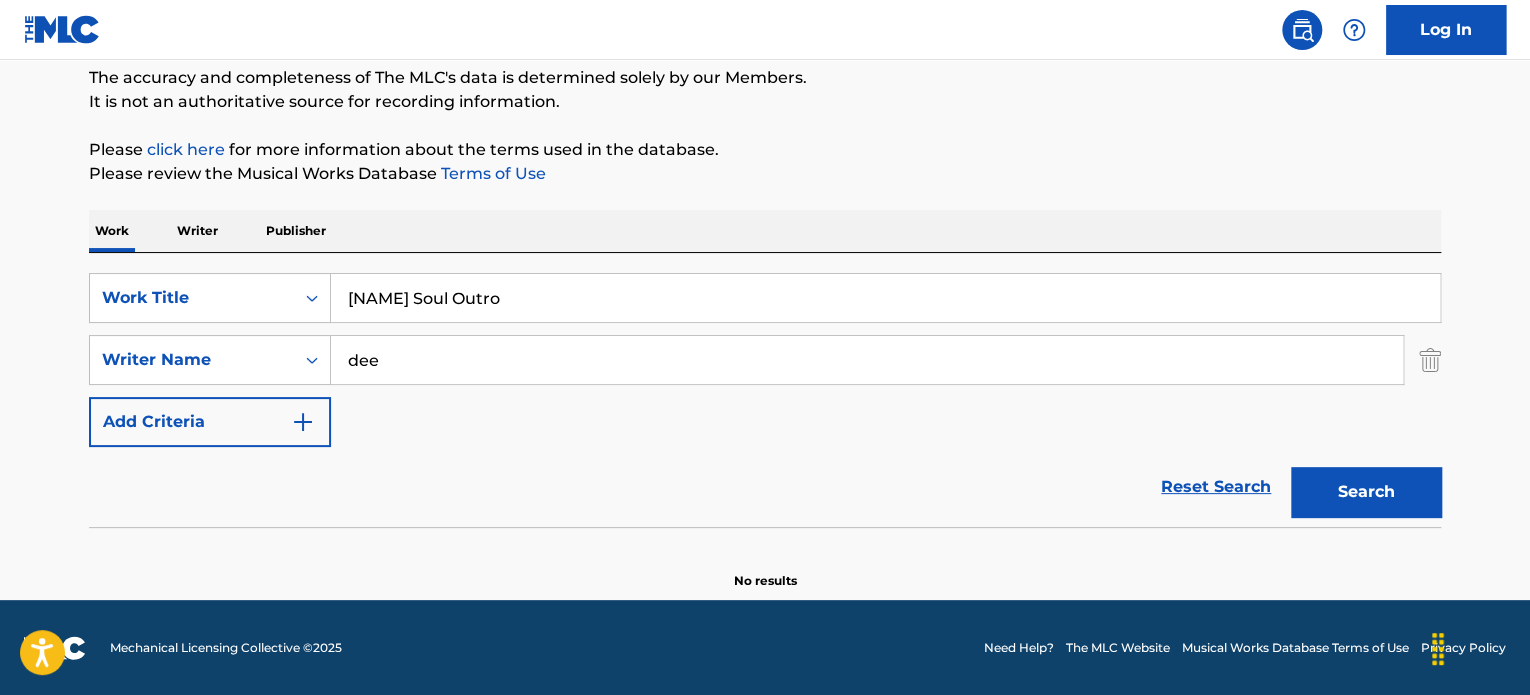 click on "dee" at bounding box center (867, 360) 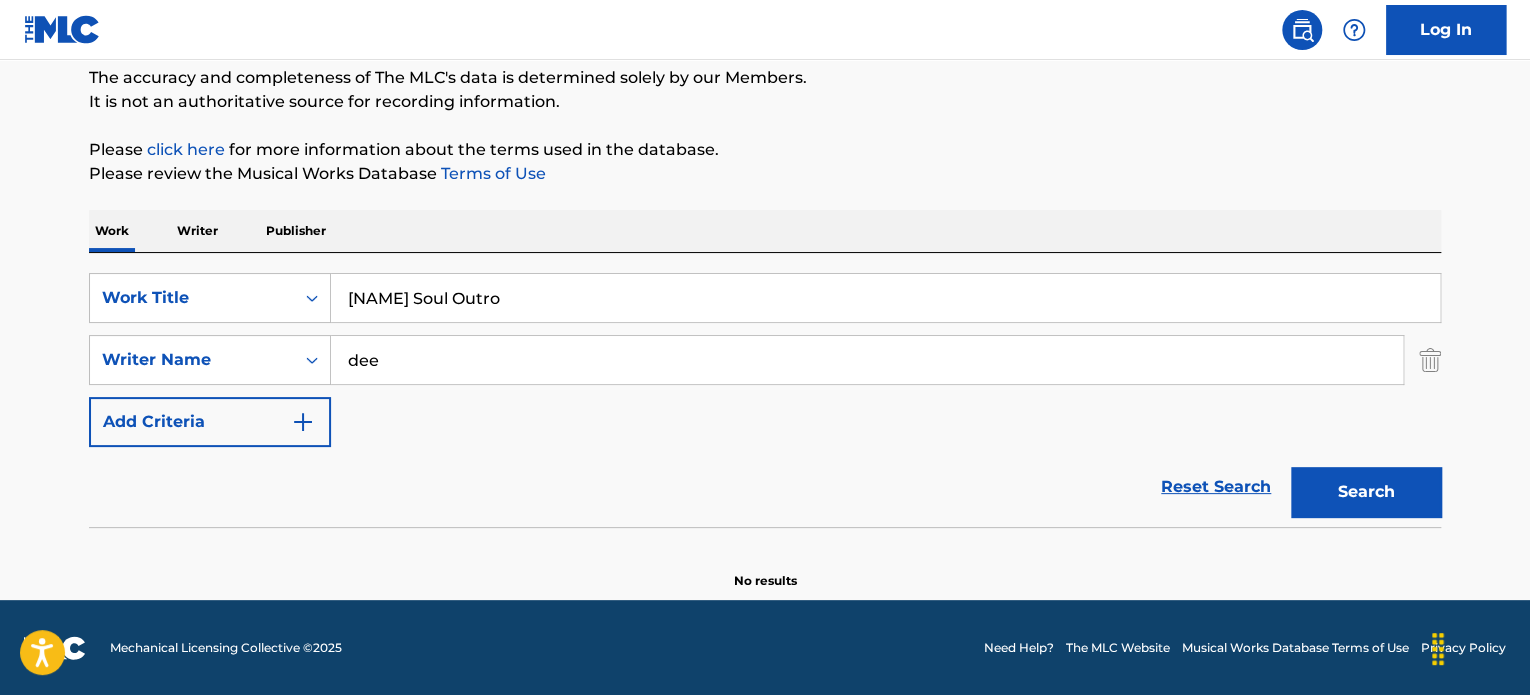 type on "dee" 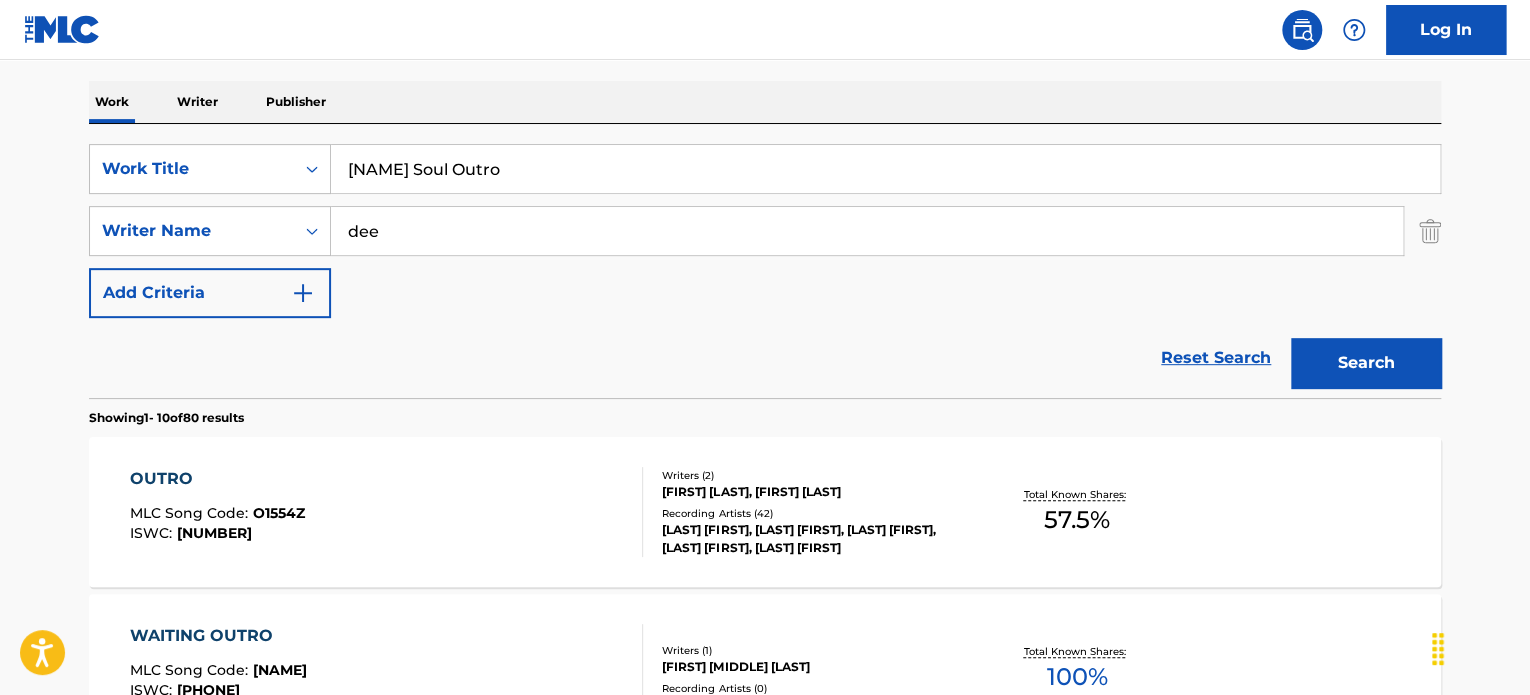 scroll, scrollTop: 272, scrollLeft: 0, axis: vertical 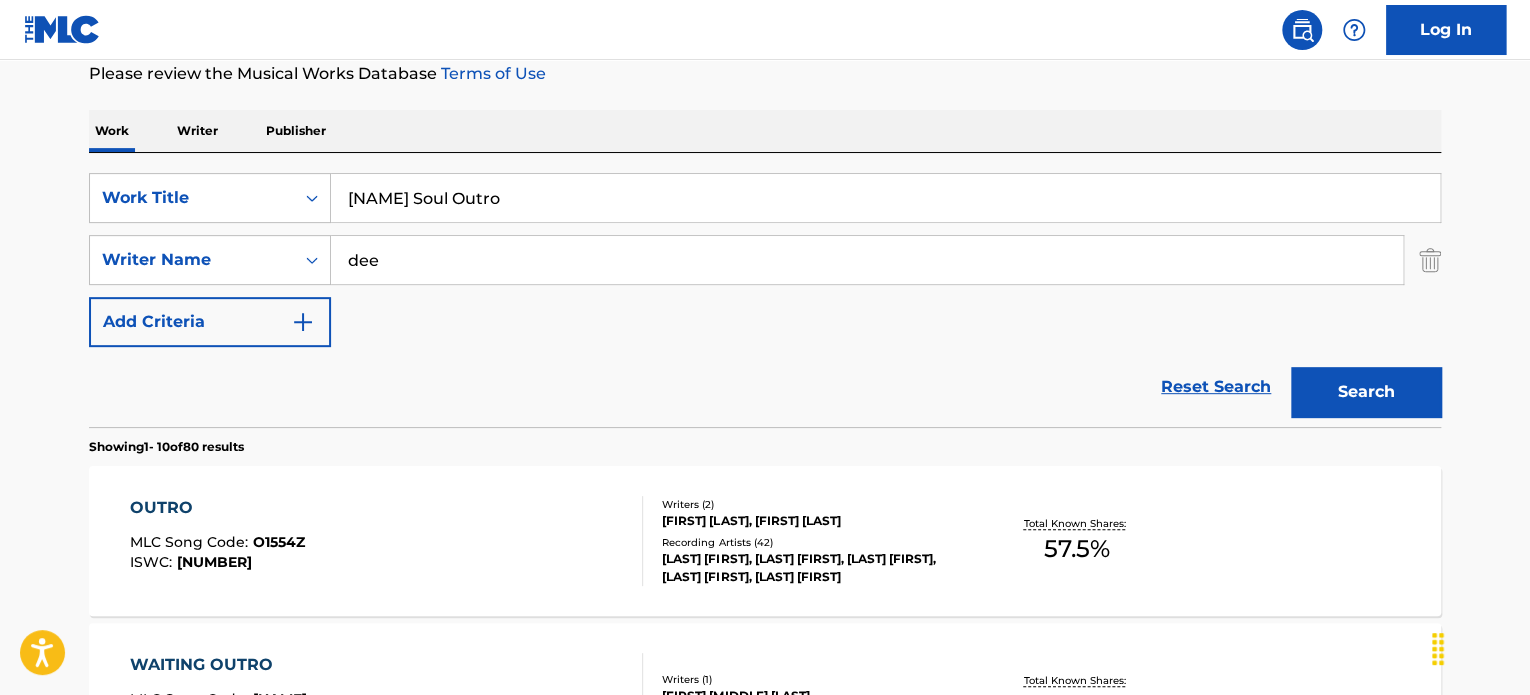 click on "[NAME] Soul Outro" at bounding box center (885, 198) 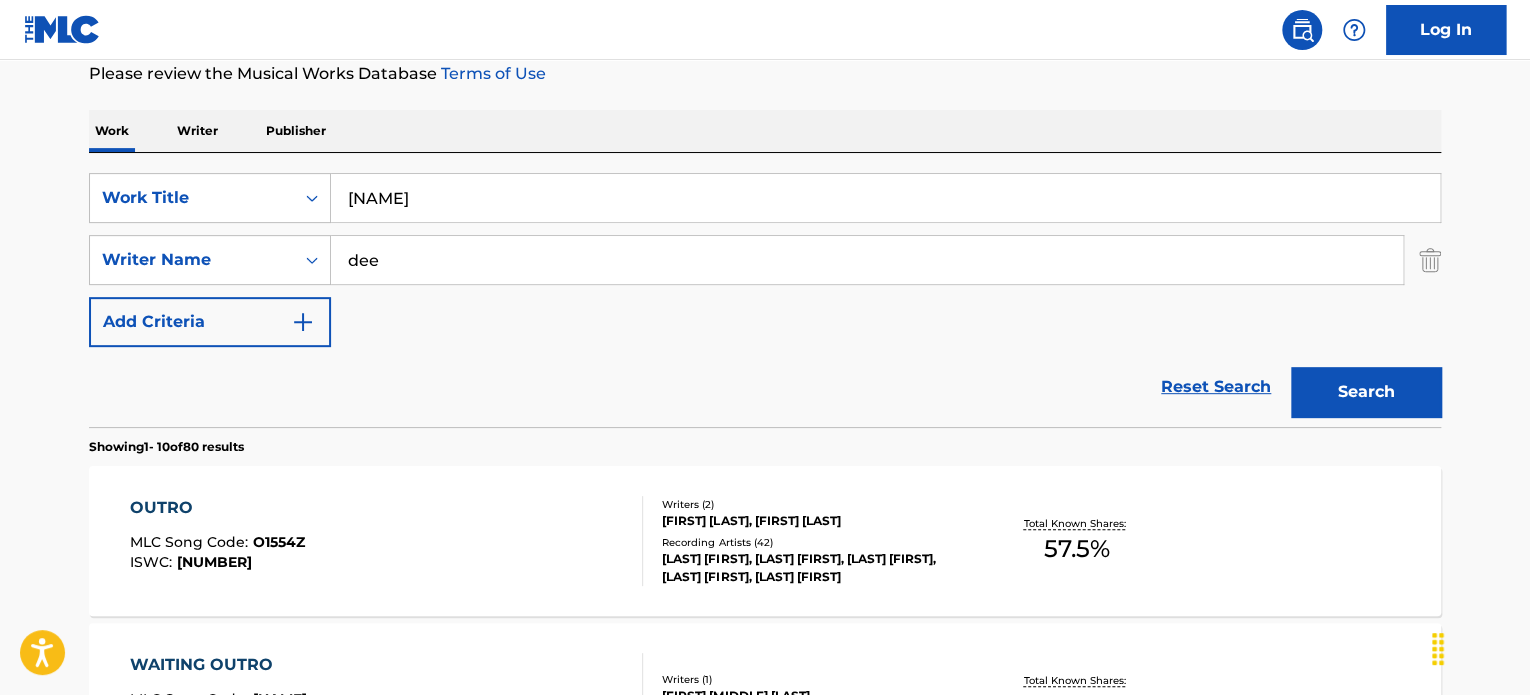 type on "[NAME]" 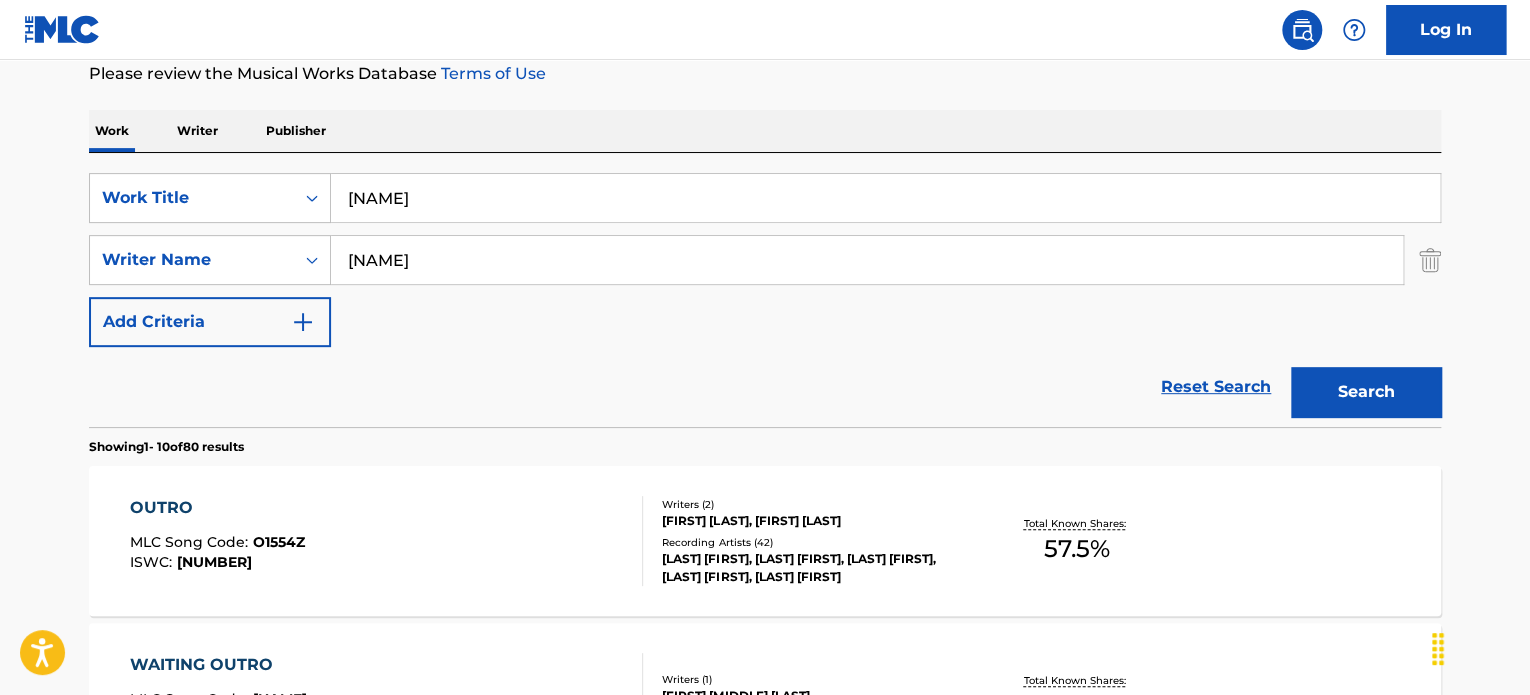 click on "[NAME]" at bounding box center (867, 260) 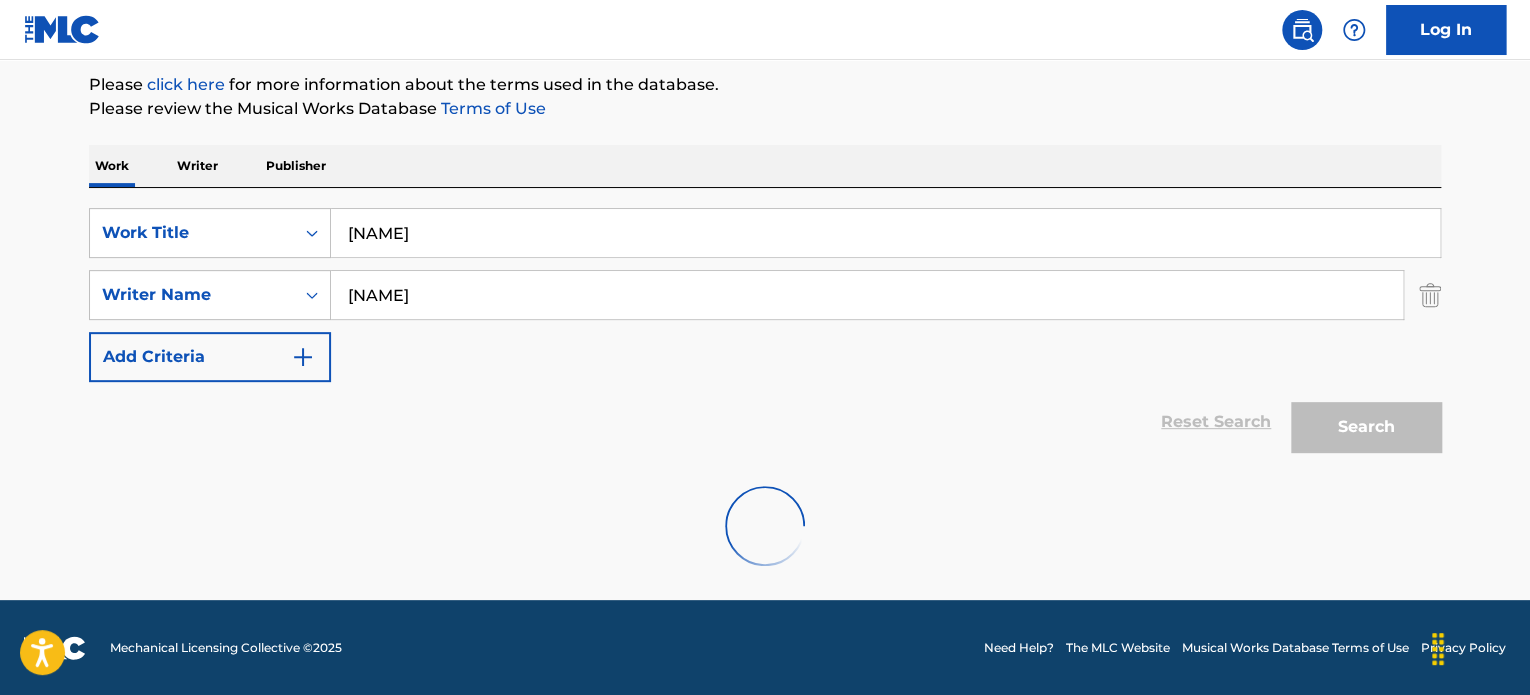 scroll, scrollTop: 172, scrollLeft: 0, axis: vertical 